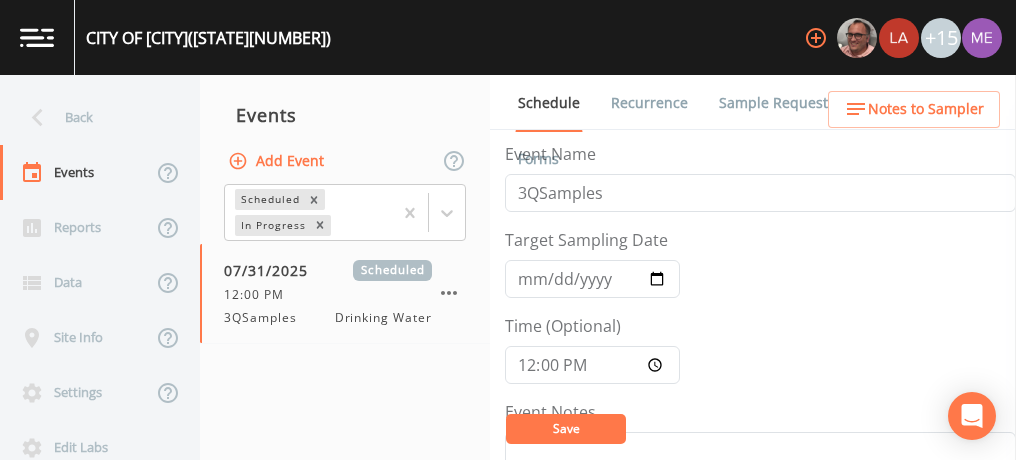 scroll, scrollTop: 0, scrollLeft: 0, axis: both 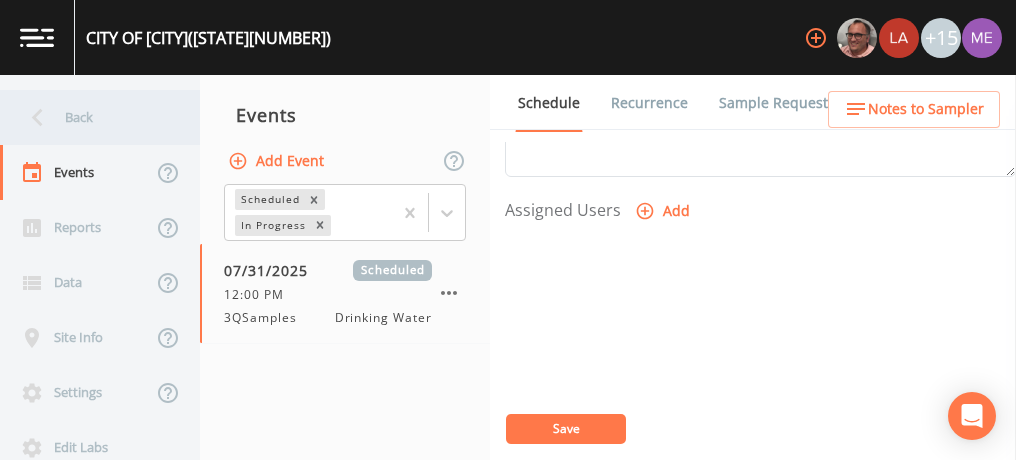 click on "Back" at bounding box center (90, 117) 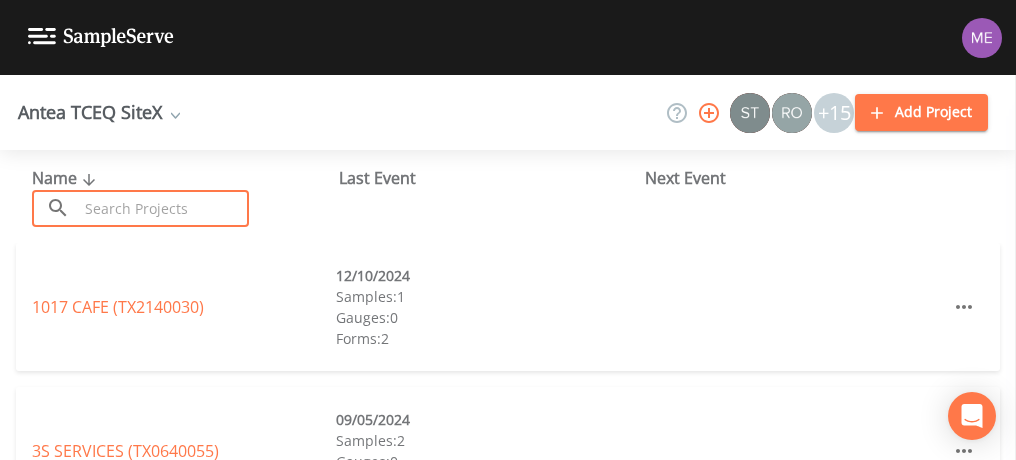 click at bounding box center (163, 208) 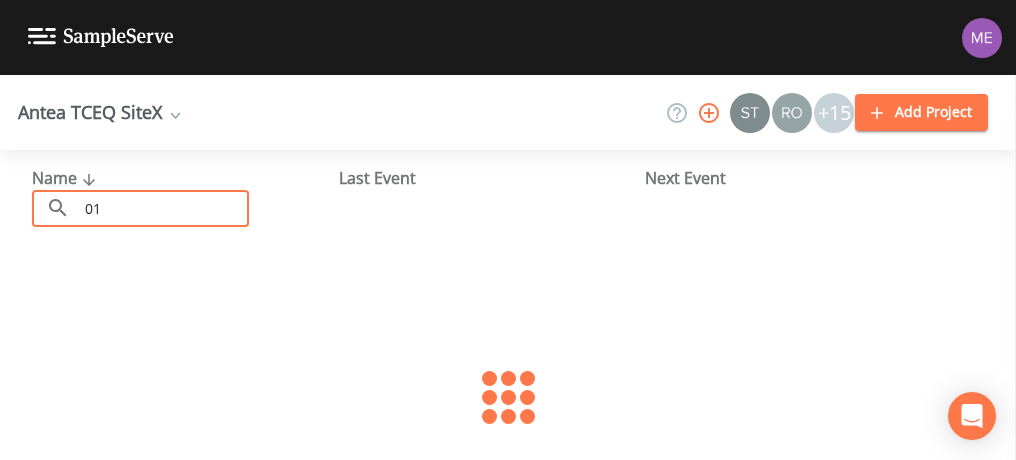 type on "0" 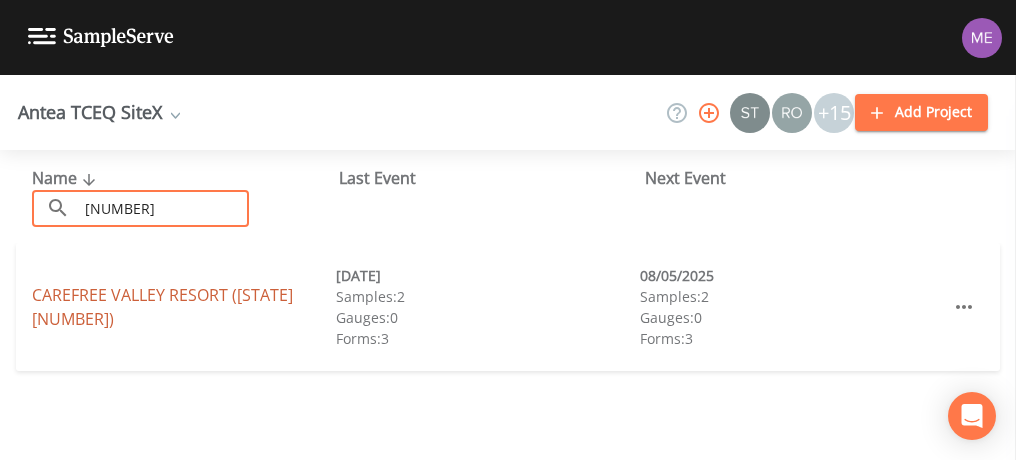 type on "[NUMBER]" 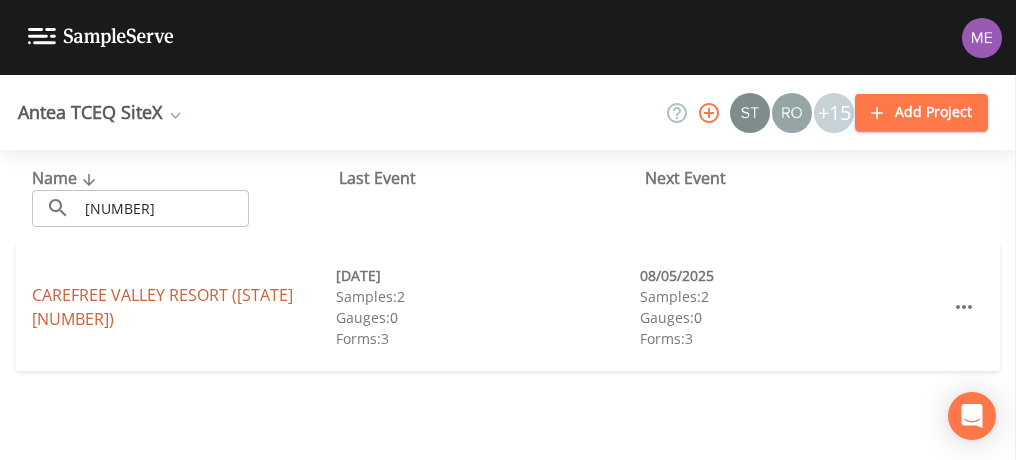 click on "[COMPANY] ([STATE][NUMBER])" at bounding box center [162, 307] 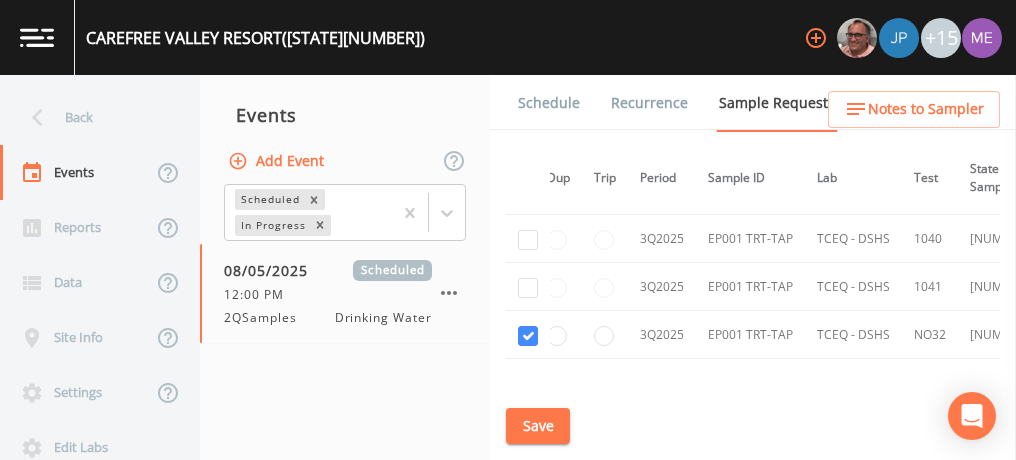 scroll, scrollTop: 1205, scrollLeft: 16, axis: both 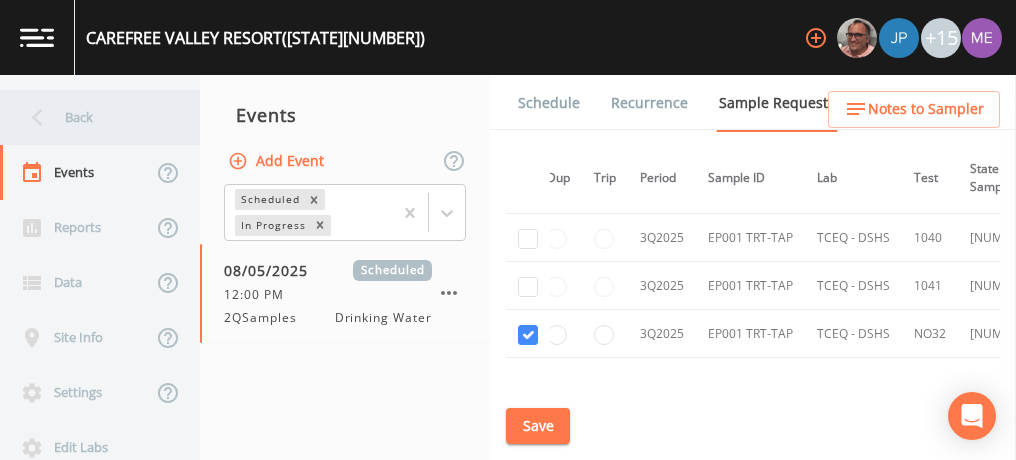 click on "Back" at bounding box center [90, 117] 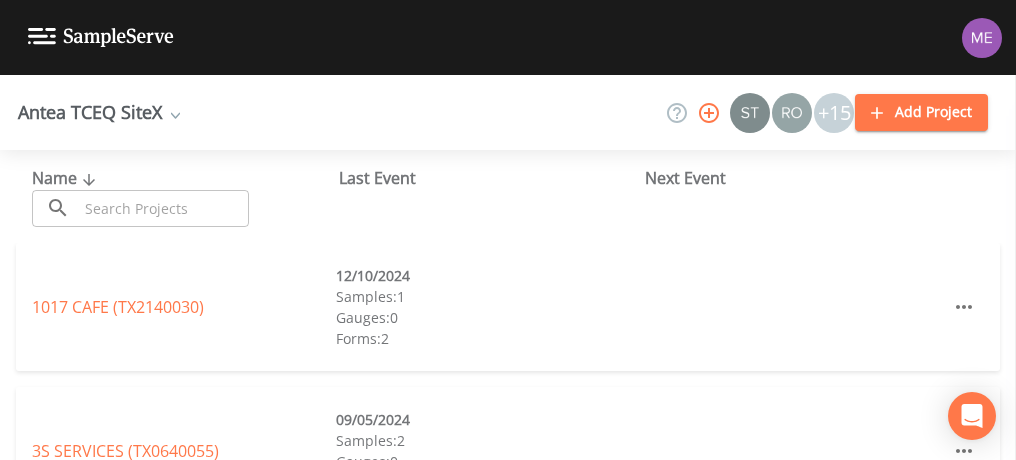 click at bounding box center [163, 208] 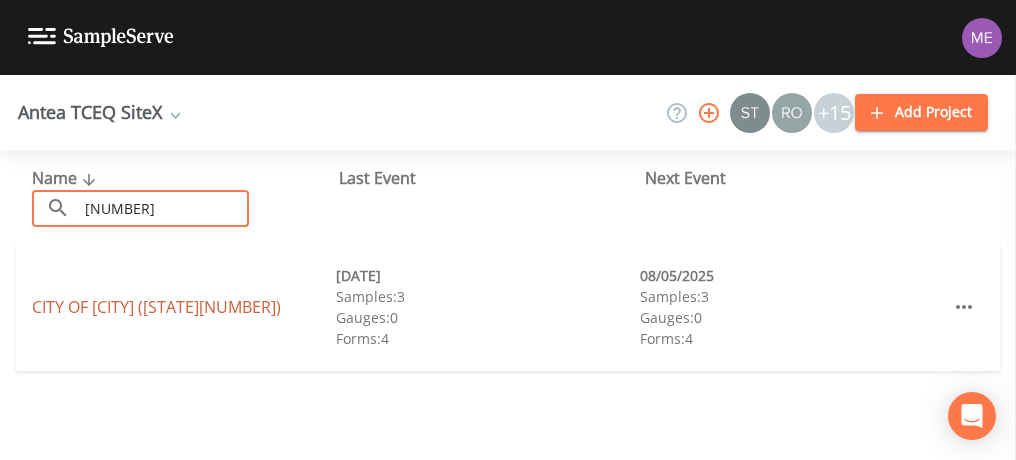 type on "[NUMBER]" 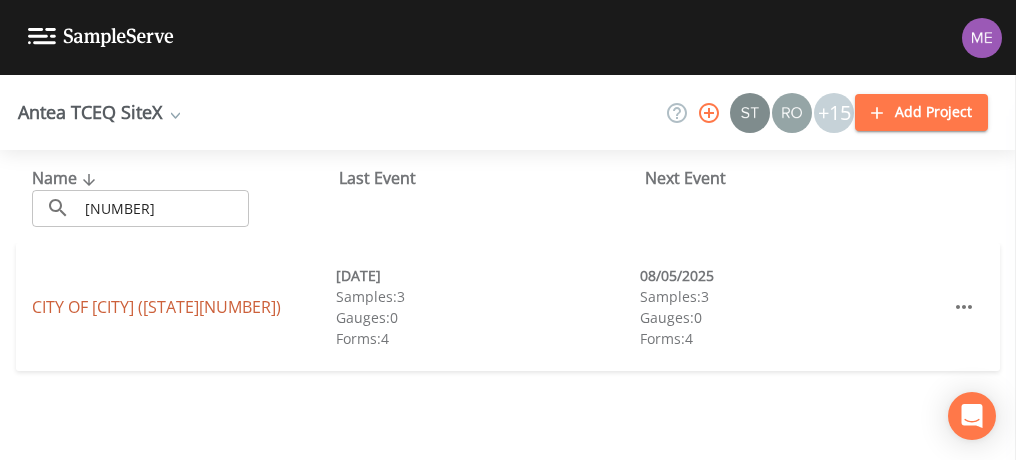 click on "CITY OF [CITY] ([STATE][NUMBER])" at bounding box center (156, 307) 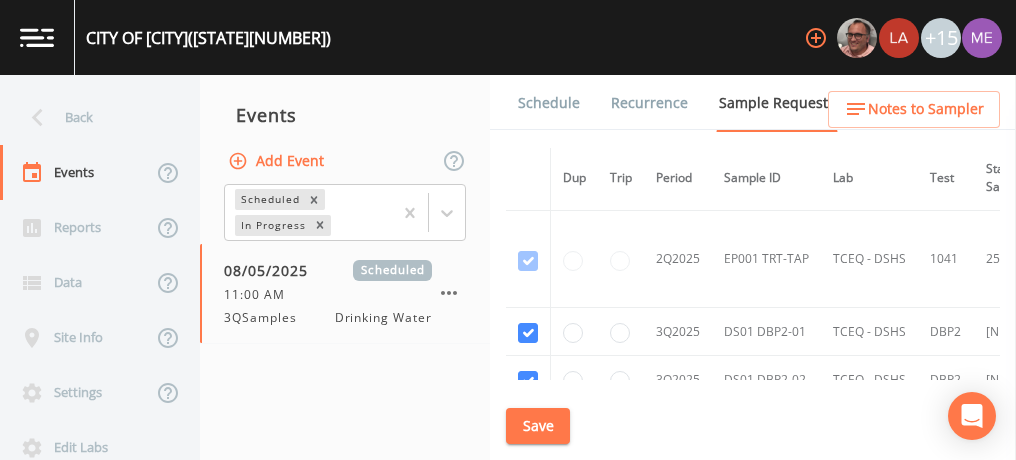 scroll, scrollTop: 1844, scrollLeft: 0, axis: vertical 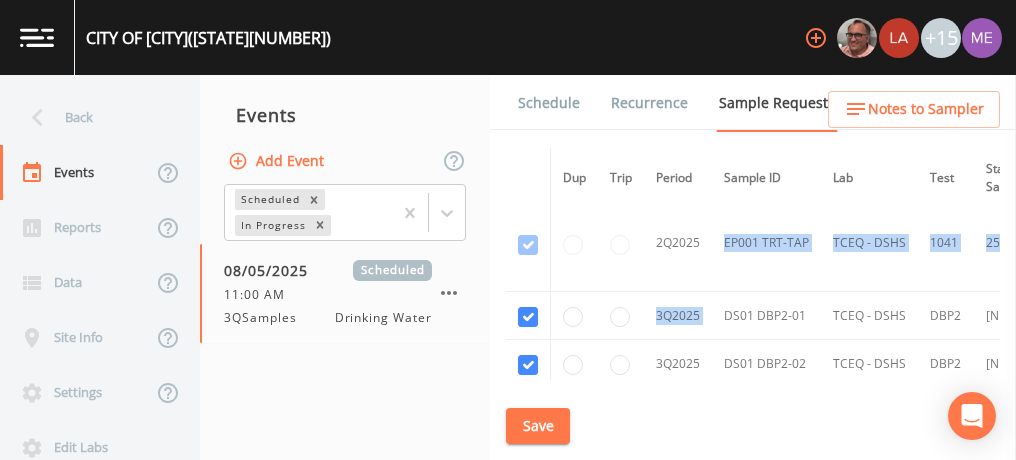 drag, startPoint x: 715, startPoint y: 340, endPoint x: 725, endPoint y: 308, distance: 33.526108 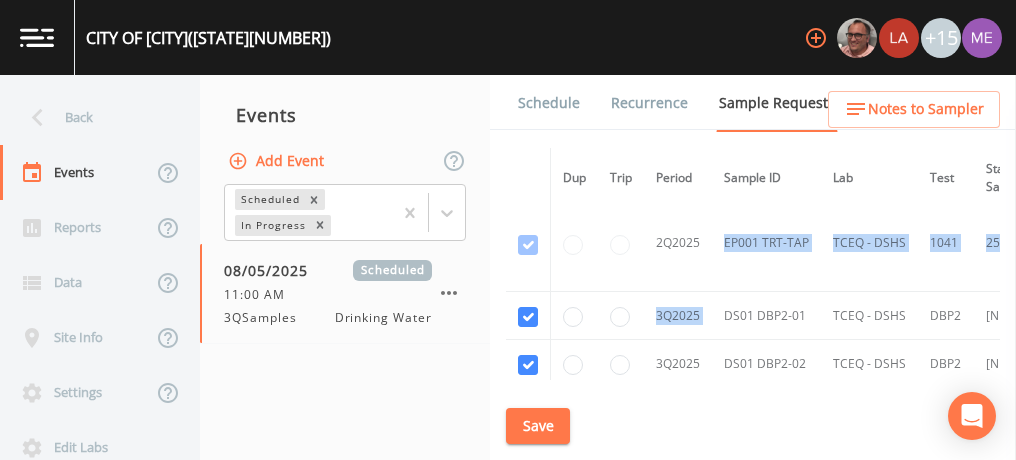 click on "YR[YEAR] EP001 TRT-TAP TCEQ - DSHS NO32 [NUMBER] [DATE] This sample has been collected 1Q[YEAR] DS01 DBP2-01 TCEQ - DSHS DBP2 [NUMBER] [DATE] This sample has been collected 2Q[YEAR] DS01 DBP2-01 TCEQ - DSHS DBP2 [NUMBER] [DATE] This sample has been collected 2Q[YEAR] DS01 DBP2-02 TCEQ - DSHS DBP2 [NUMBER] [DATE] This sample has been collected 2Q[YEAR] EP001 TRT-TAP TCEQ - DSHS 1041 [NUMBER] [DATE] This sample has been collected 3Q[YEAR] DS01 DBP2-01 TCEQ - DSHS DBP2 [NUMBER] [DATE] This sample has been collected 3Q[YEAR] DS01 DBP2-02 TCEQ - DSHS DBP2 [NUMBER] [DATE] This sample has been collected 3Q[YEAR] EP001 TRT-TAP TCEQ - DSHS 1041 [NUMBER] [DATE] This sample has been collected 4Q[YEAR] DS01 DBP2-01 TCEQ - DSHS DBP2 [NUMBER] [DATE] This sample has been collected 4Q[YEAR] DS01 DBP2-02 TCEQ - DSHS DBP2 [NUMBER] [DATE] This sample has been collected 4Q[YEAR] EP001 TRT-TAP TCEQ - DSHS 1041 [NUMBER] [DATE] YR[YEAR] 1040 NO32" at bounding box center (997, -400) 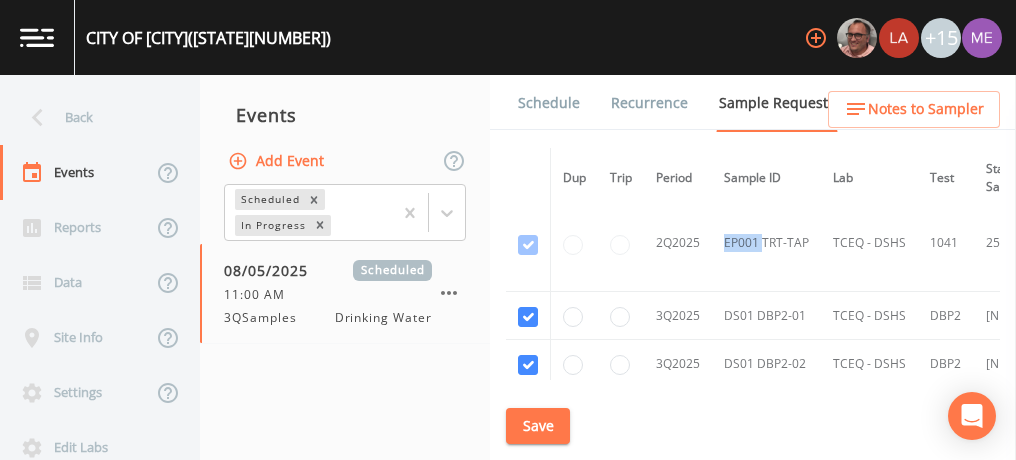 click on "EP001 TRT-TAP" at bounding box center [766, 243] 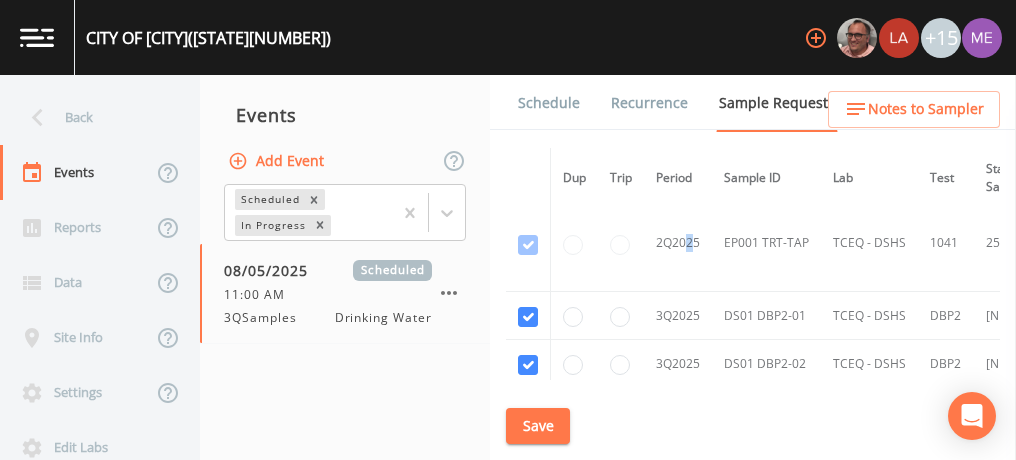 drag, startPoint x: 725, startPoint y: 308, endPoint x: 689, endPoint y: 316, distance: 36.878178 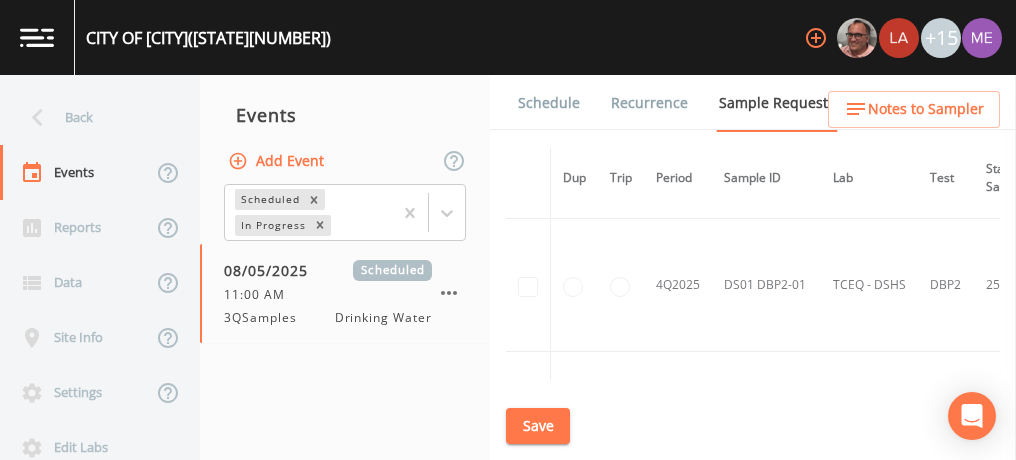 scroll, scrollTop: 2073, scrollLeft: 0, axis: vertical 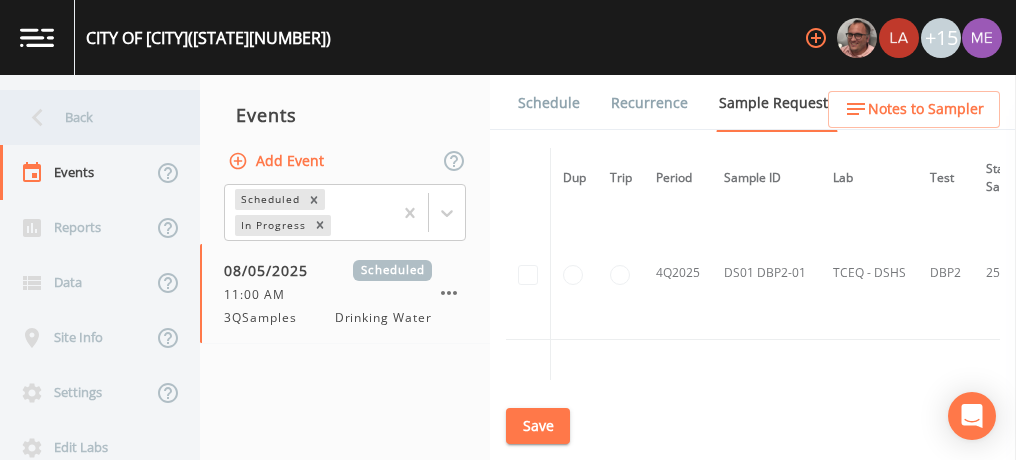 click on "Back" at bounding box center (90, 117) 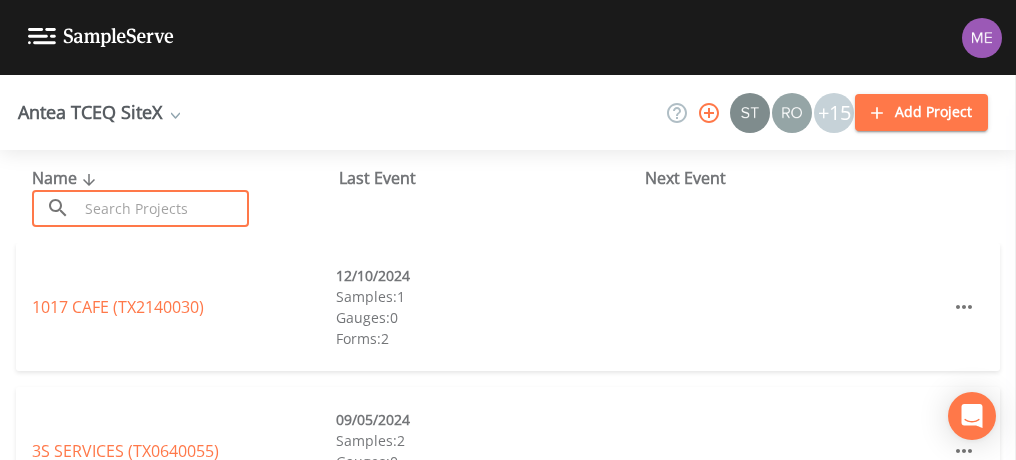 click at bounding box center (163, 208) 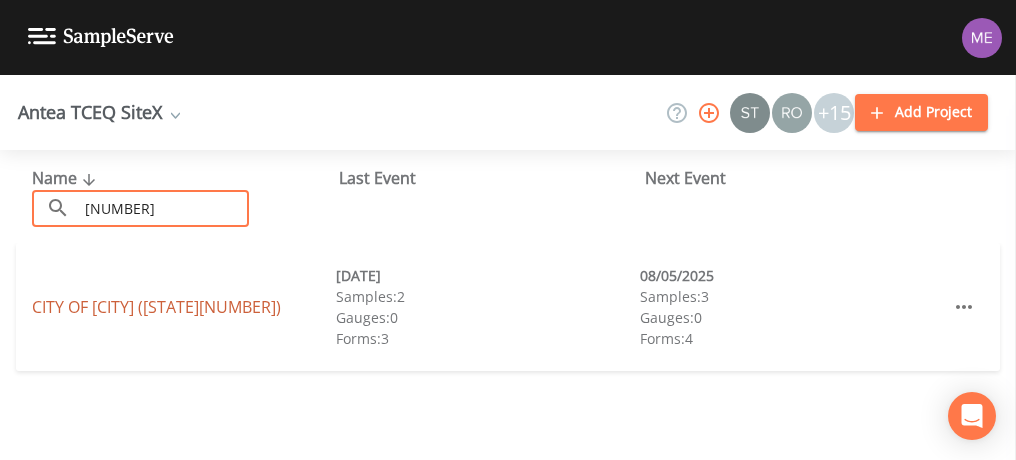 type on "[NUMBER]" 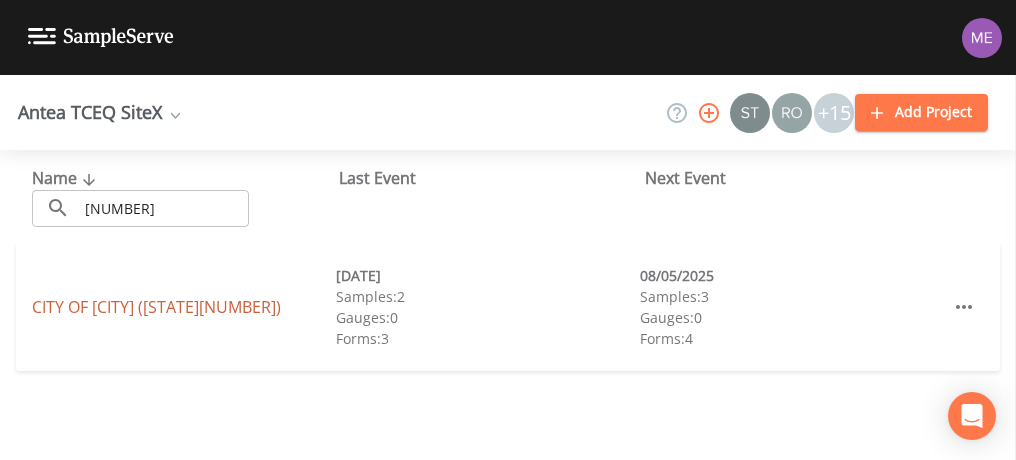click on "CITY OF [CITY] ([STATE][NUMBER])" at bounding box center (156, 307) 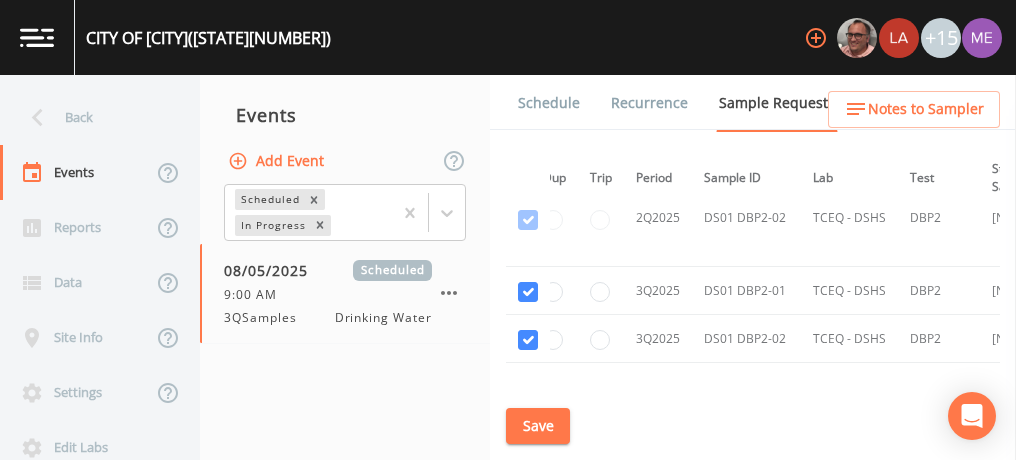 scroll, scrollTop: 2264, scrollLeft: 20, axis: both 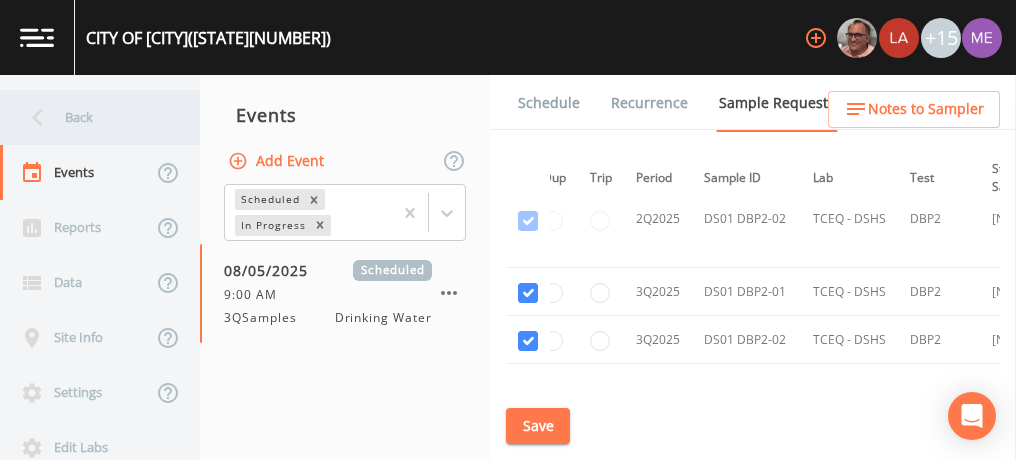 click on "Back" at bounding box center (90, 117) 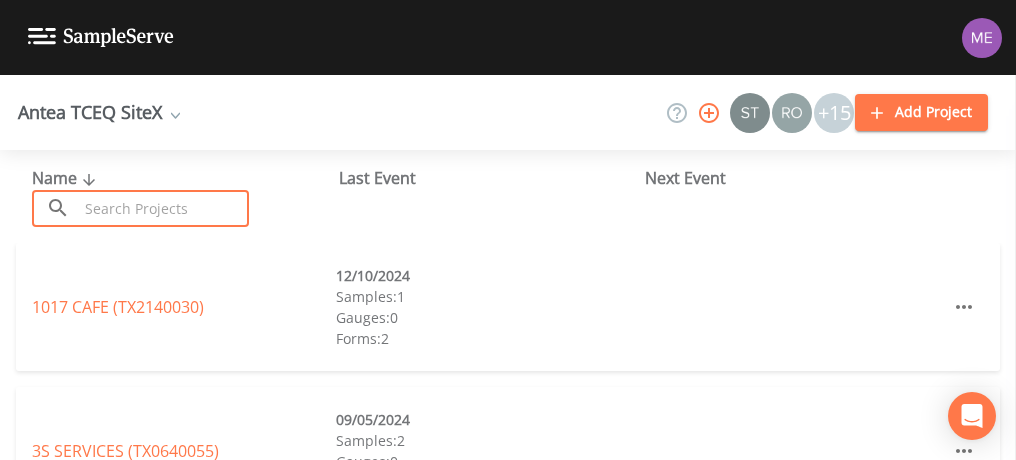click at bounding box center [163, 208] 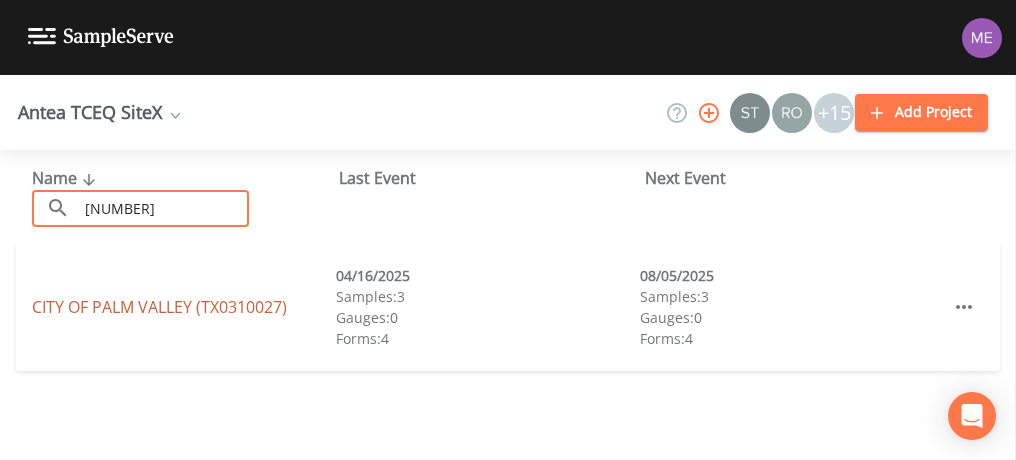 type on "[NUMBER]" 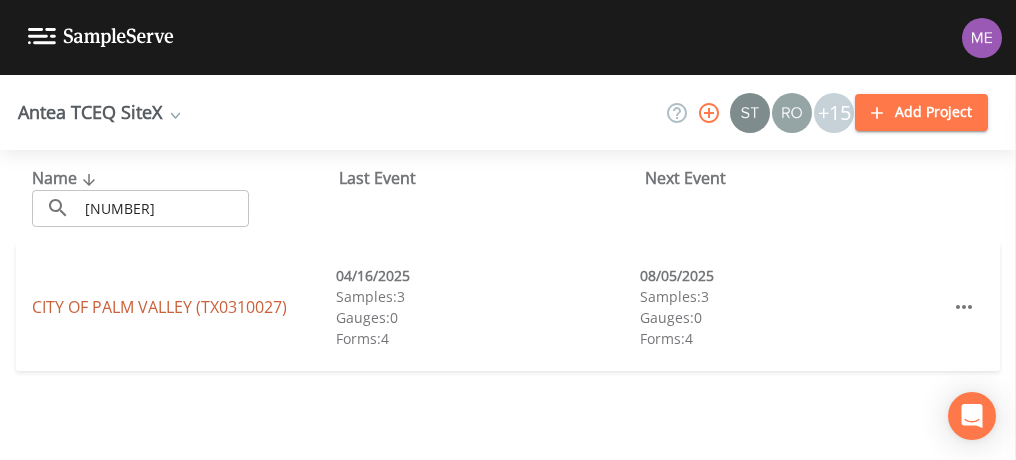 click on "CITY OF [CITY] ([STATE][NUMBER])" at bounding box center [159, 307] 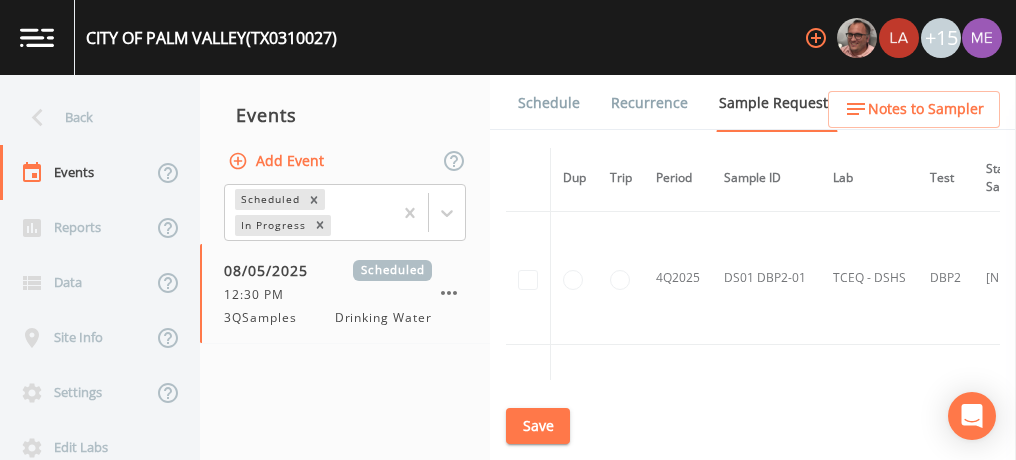 scroll, scrollTop: 2265, scrollLeft: 0, axis: vertical 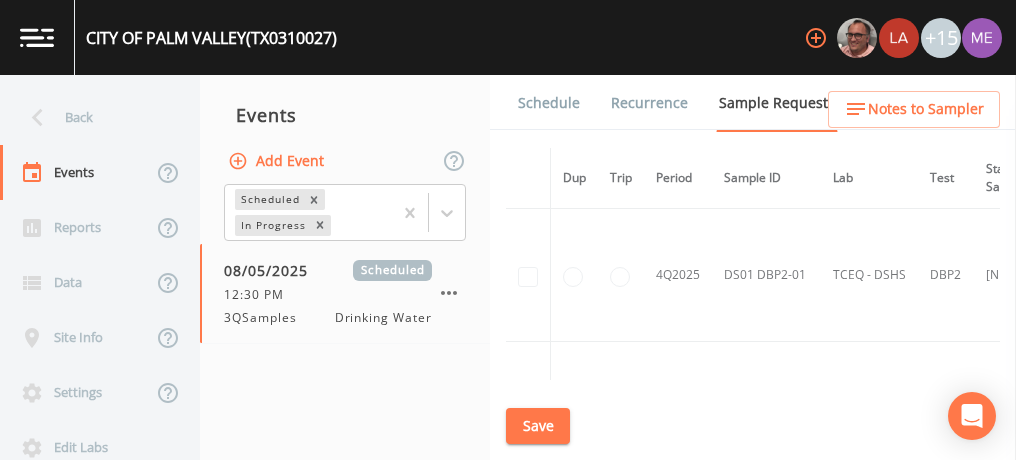 click at bounding box center (621, 275) 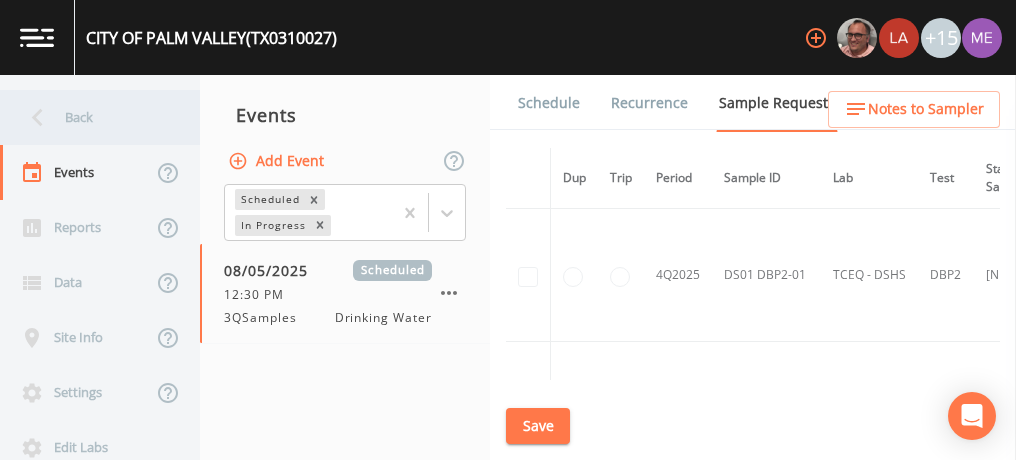 click on "Back" at bounding box center (90, 117) 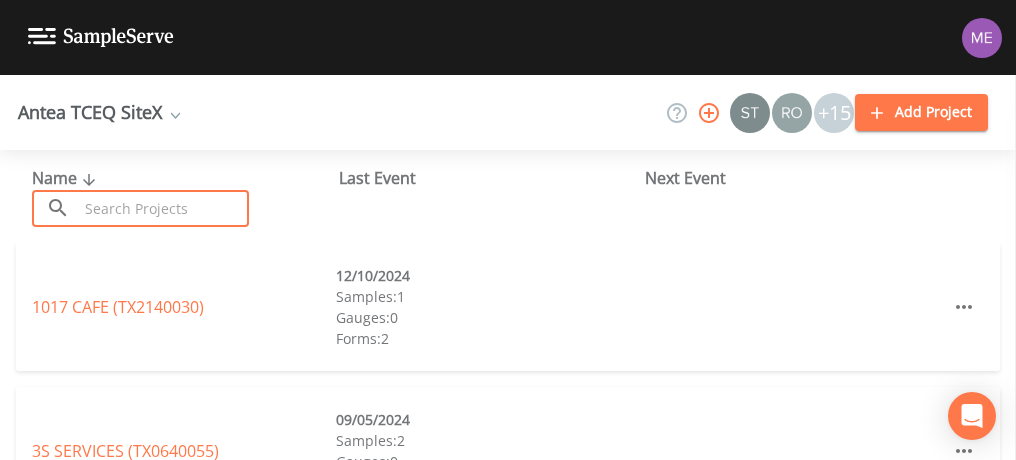click at bounding box center [163, 208] 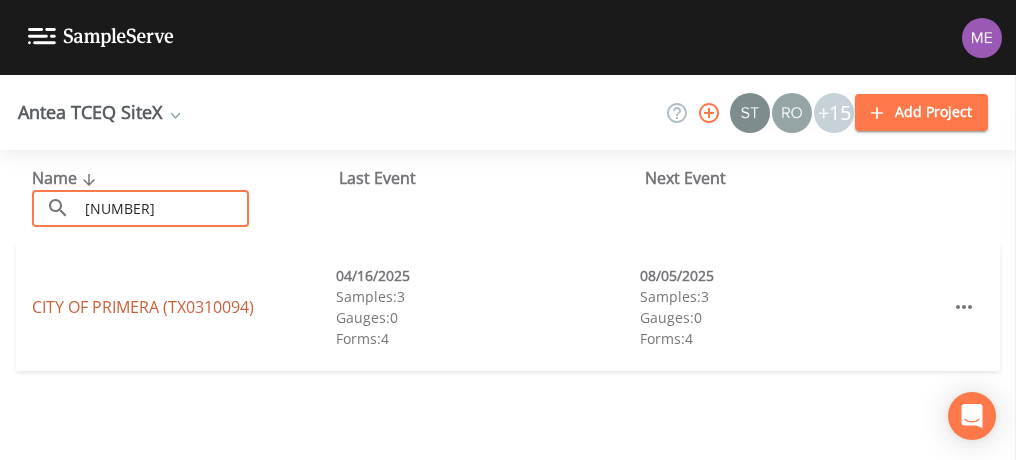 type on "[NUMBER]" 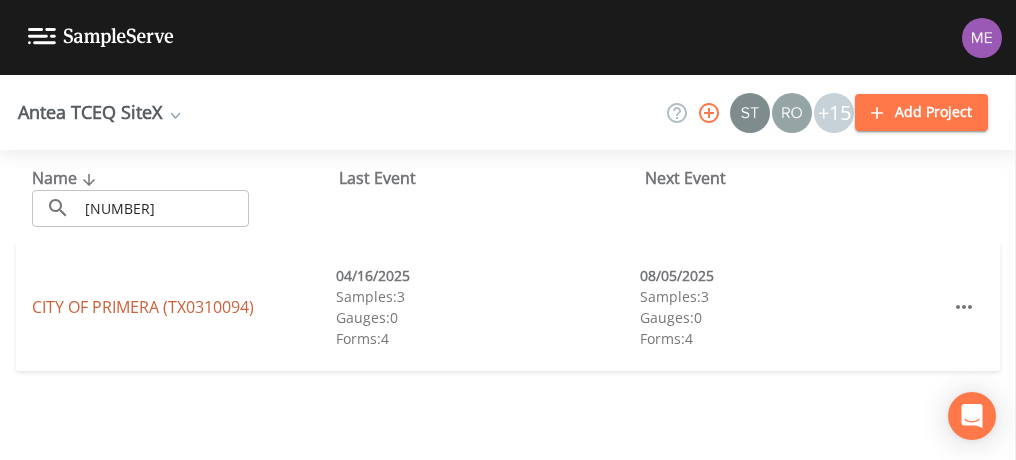 click on "CITY OF [CITY] ([STATE][NUMBER])" at bounding box center [143, 307] 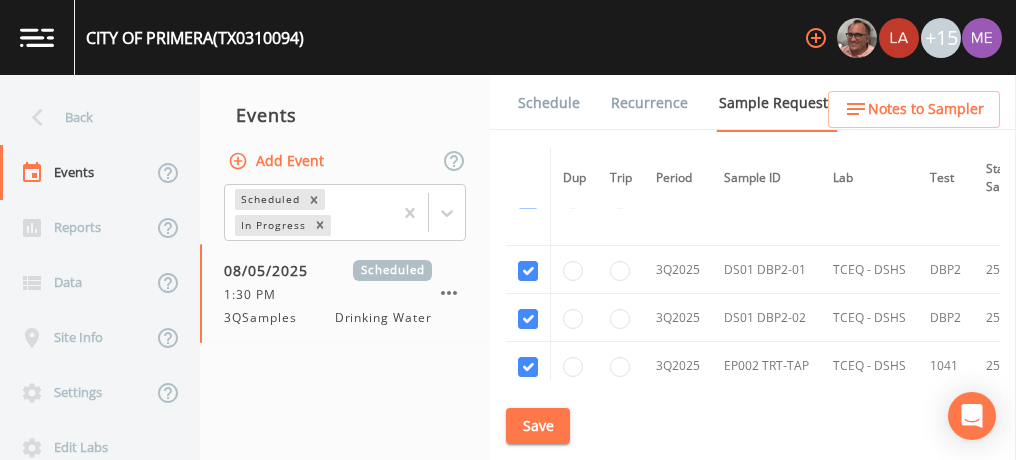 scroll, scrollTop: 1948, scrollLeft: 0, axis: vertical 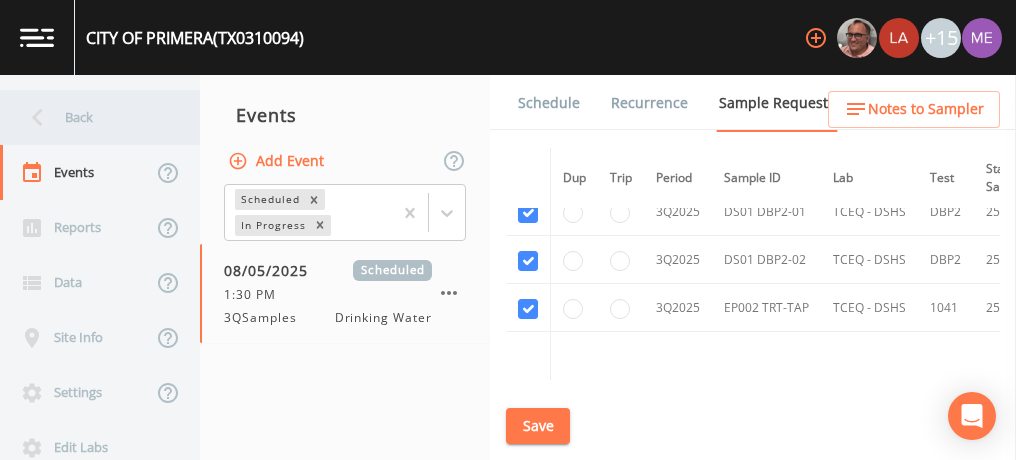 click on "Back" at bounding box center (90, 117) 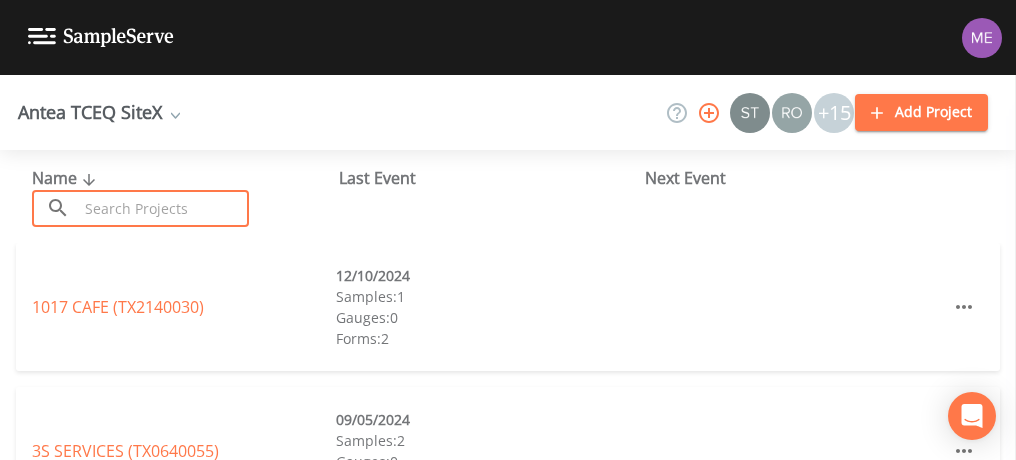 click at bounding box center [163, 208] 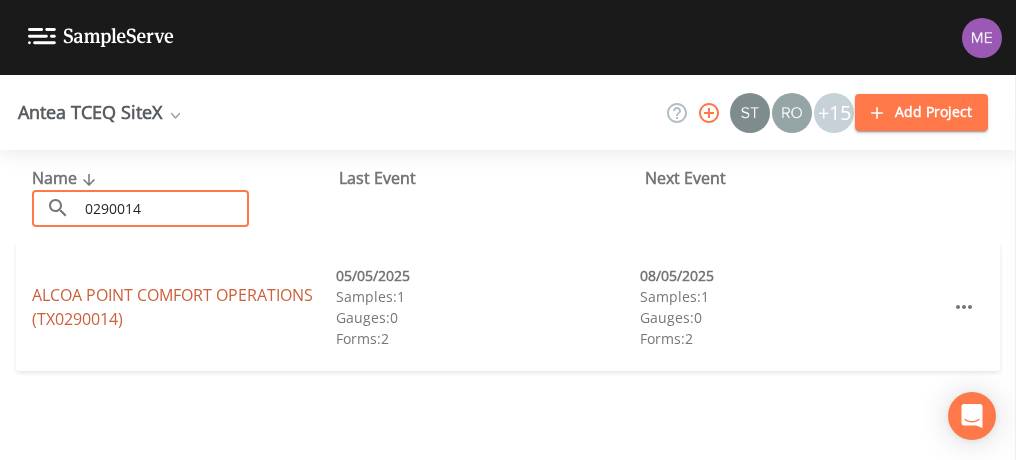 type on "0290014" 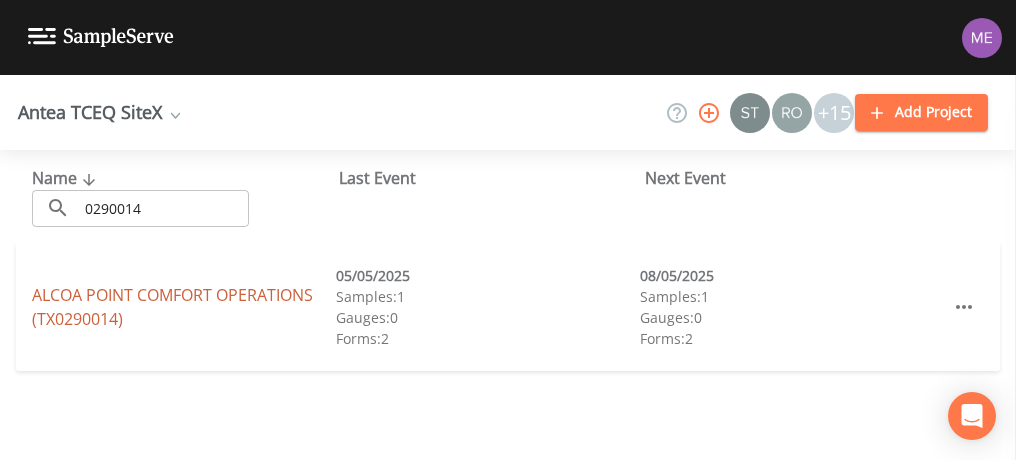 click on "ALCOA POINT COMFORT OPERATIONS   (TX0290014)" at bounding box center (172, 307) 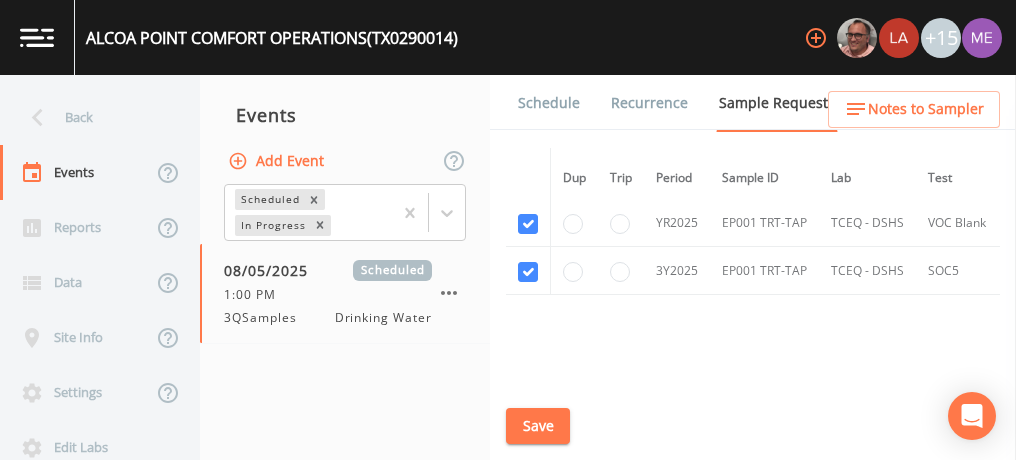 scroll, scrollTop: 1147, scrollLeft: 0, axis: vertical 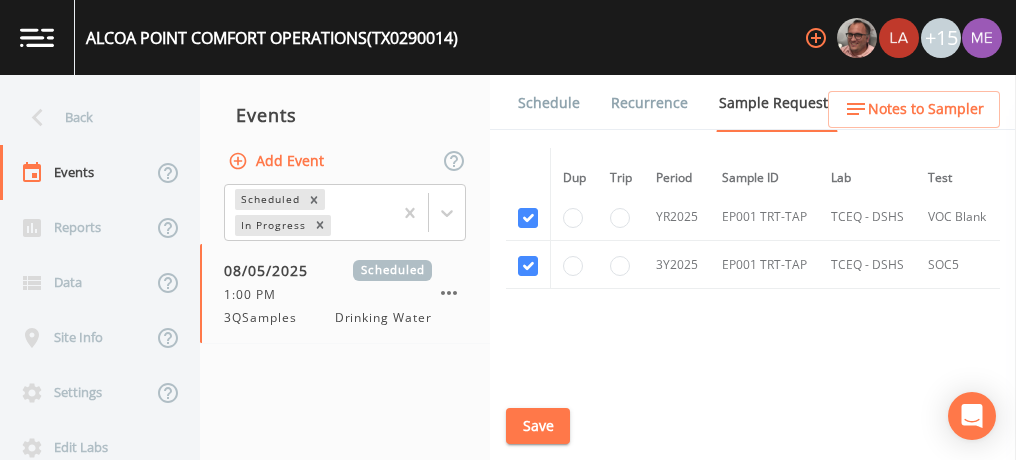 click at bounding box center [621, 265] 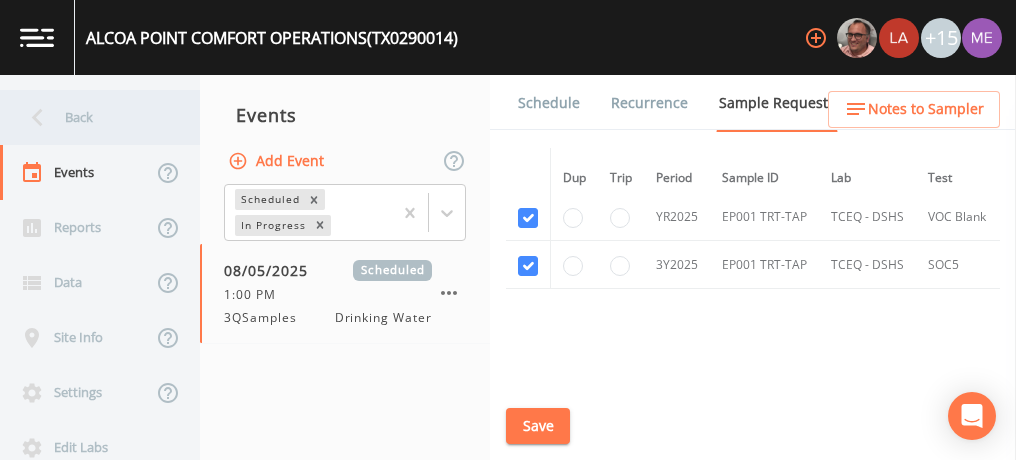 click on "Back" at bounding box center (90, 117) 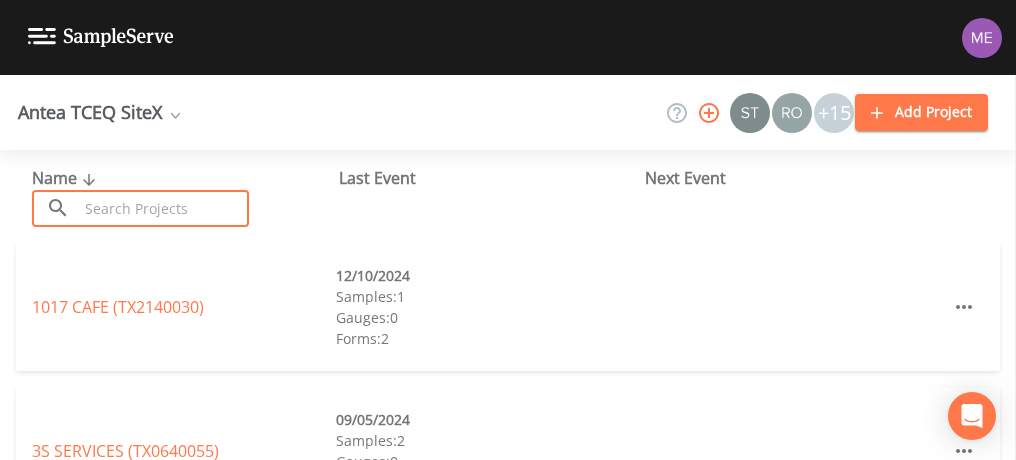 click at bounding box center [163, 208] 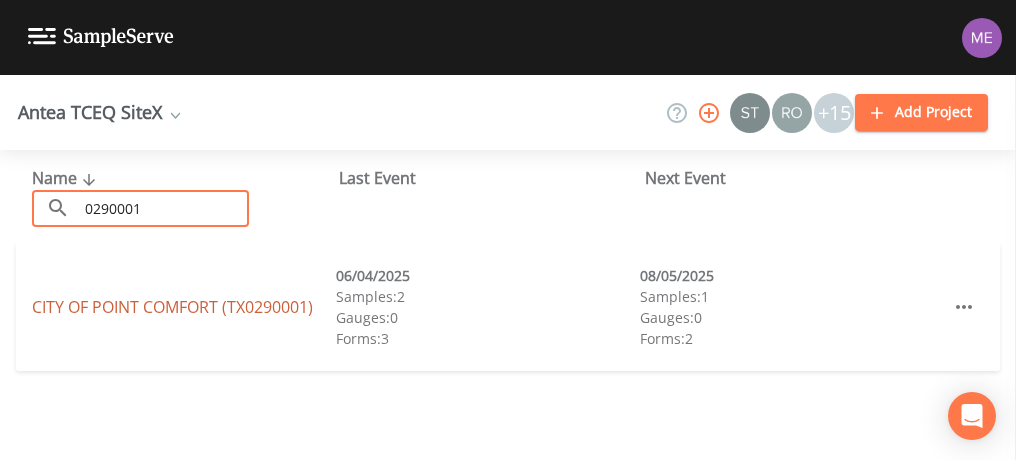 type on "0290001" 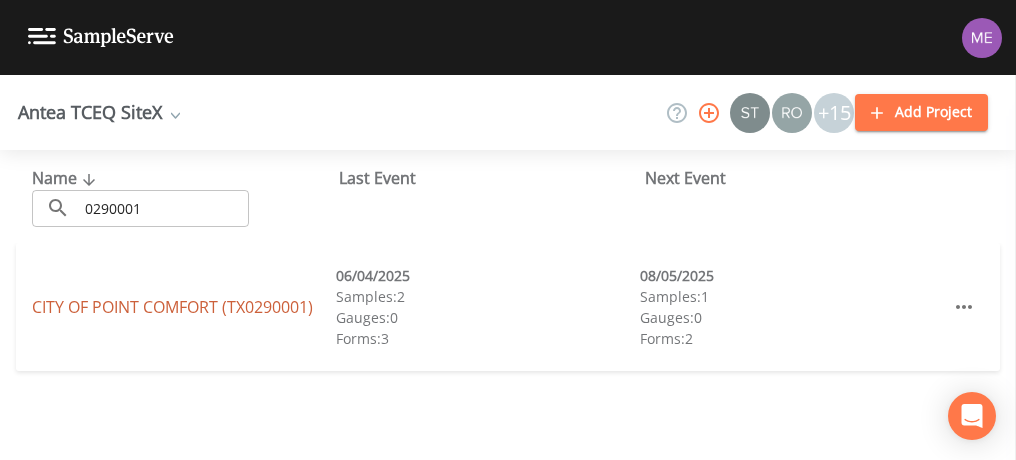 click on "CITY OF [CITY] ([STATE][NUMBER])" at bounding box center [172, 307] 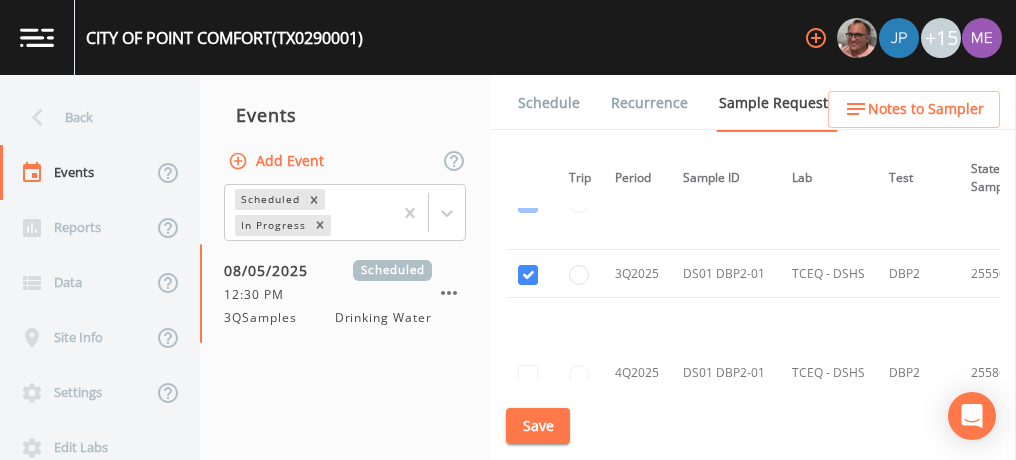scroll, scrollTop: 2398, scrollLeft: 41, axis: both 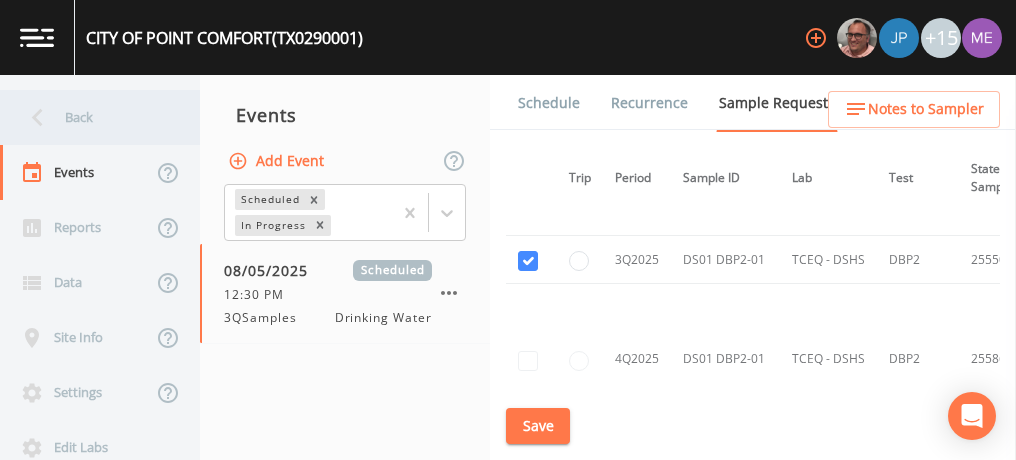 click on "Back" at bounding box center (90, 117) 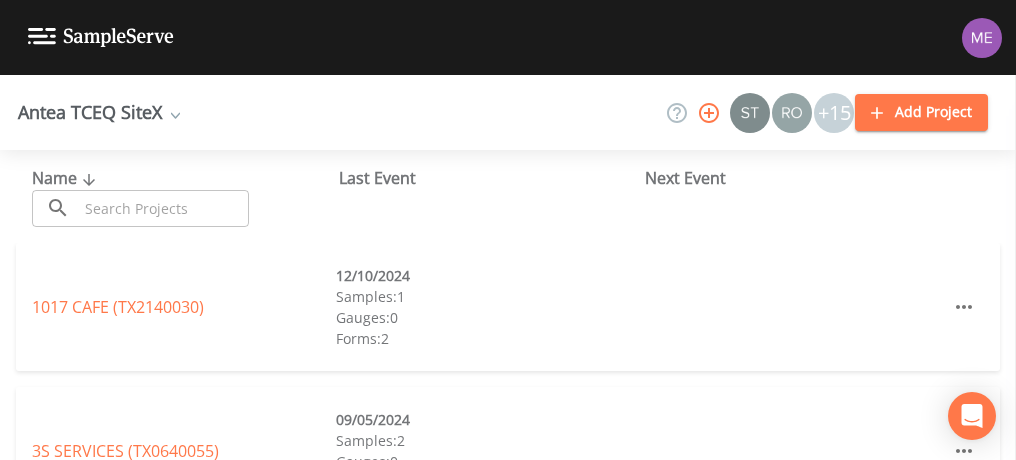 click at bounding box center [163, 208] 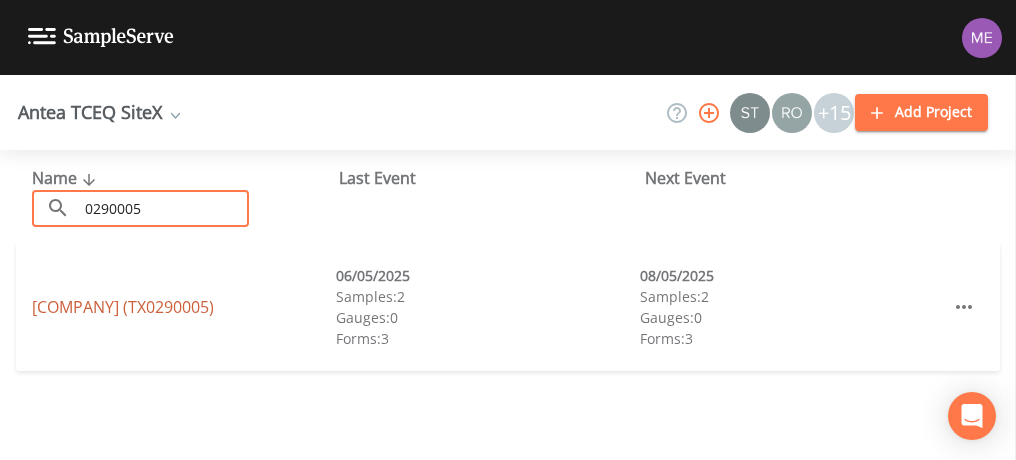 type on "0290005" 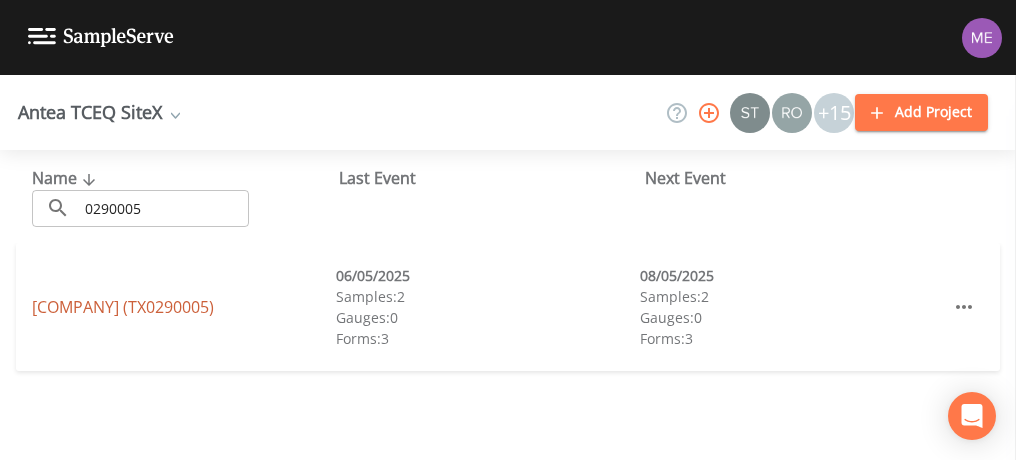 click on "[COMPANY] ([STATE][NUMBER])" at bounding box center [123, 307] 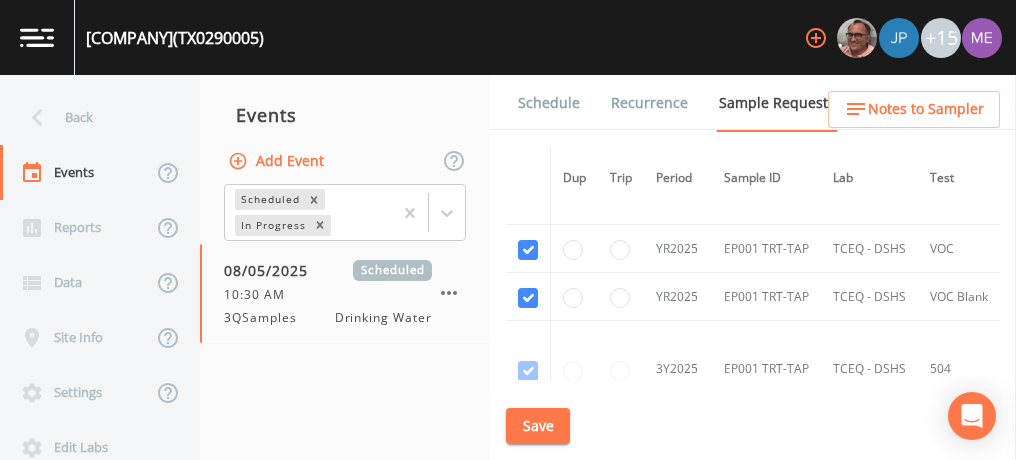 scroll, scrollTop: 1724, scrollLeft: 0, axis: vertical 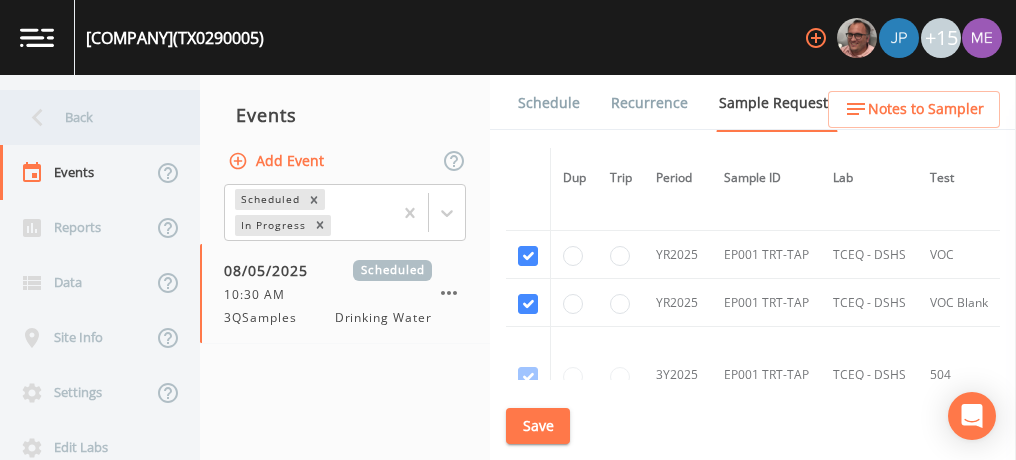 click on "Back" at bounding box center [90, 117] 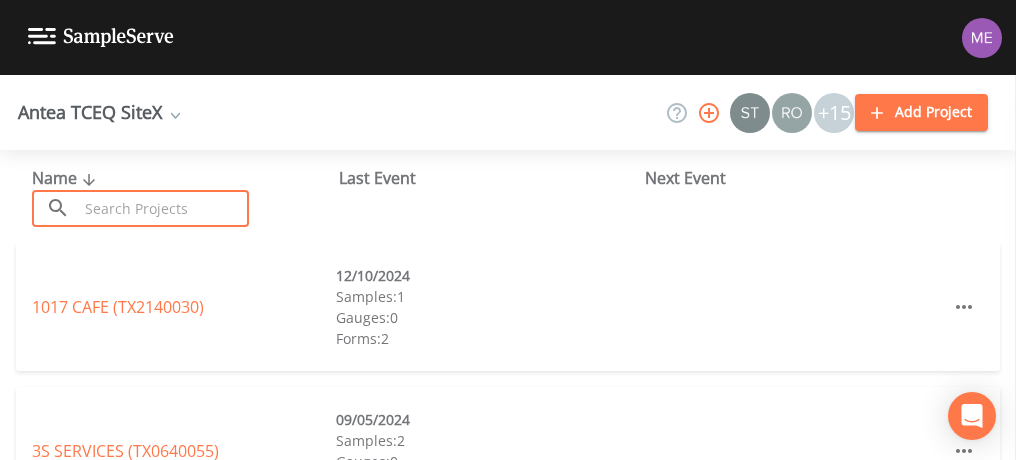 click at bounding box center (163, 208) 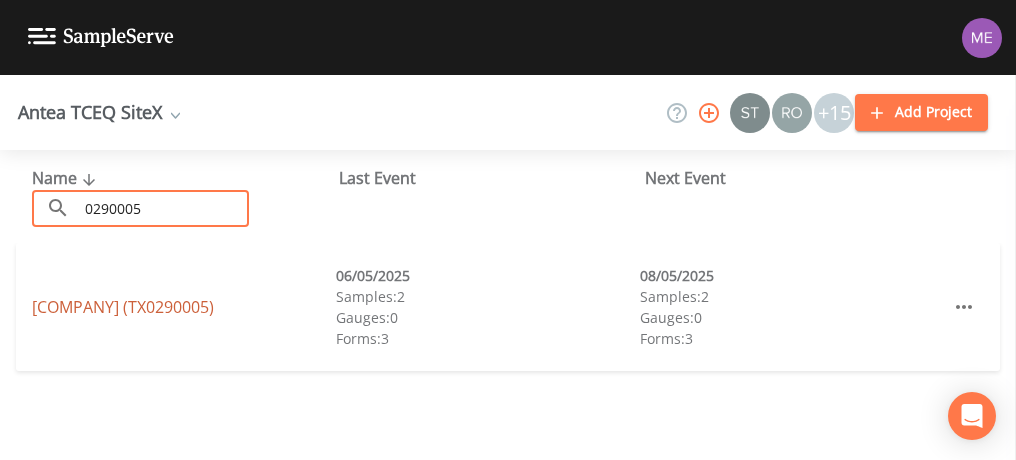 type on "0290005" 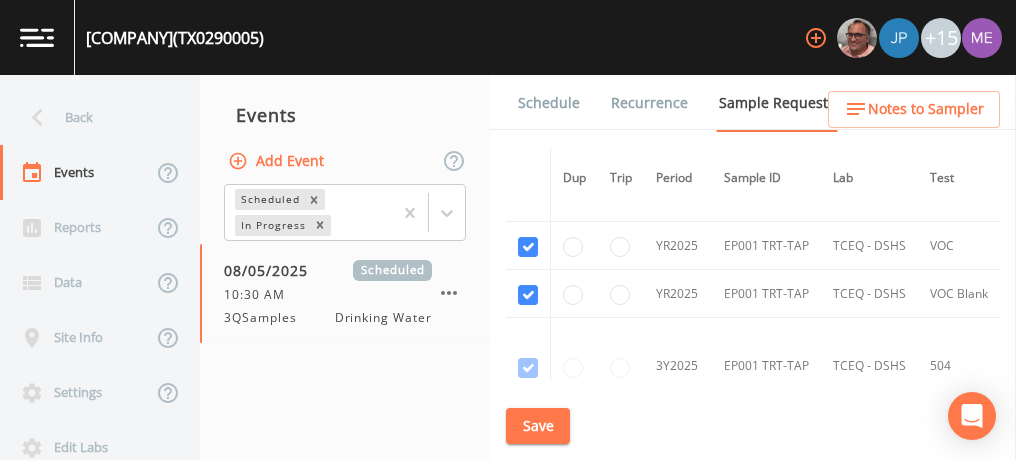scroll, scrollTop: 1709, scrollLeft: 0, axis: vertical 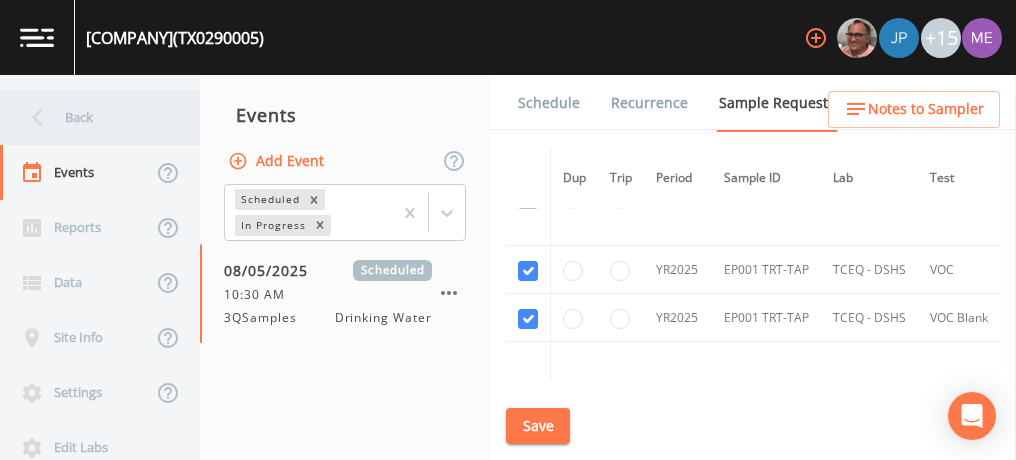 click on "Back" at bounding box center (90, 117) 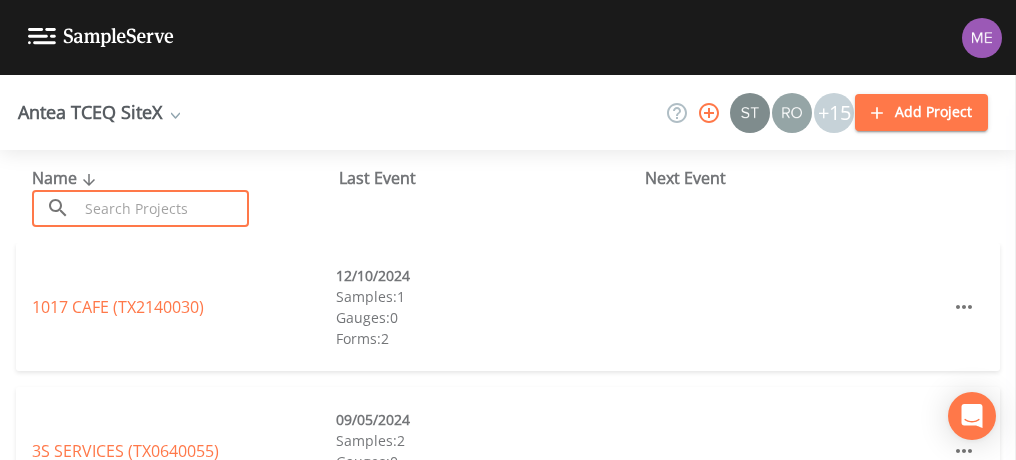 click at bounding box center [163, 208] 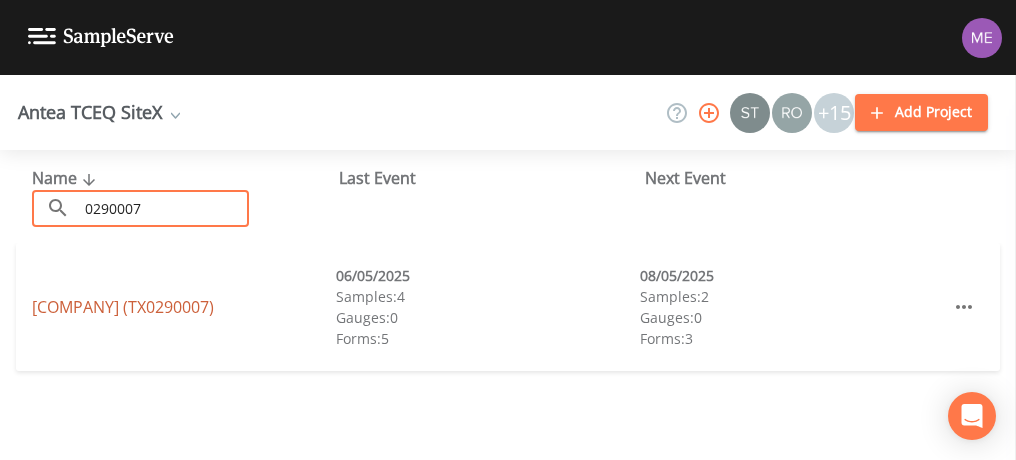 type on "0290007" 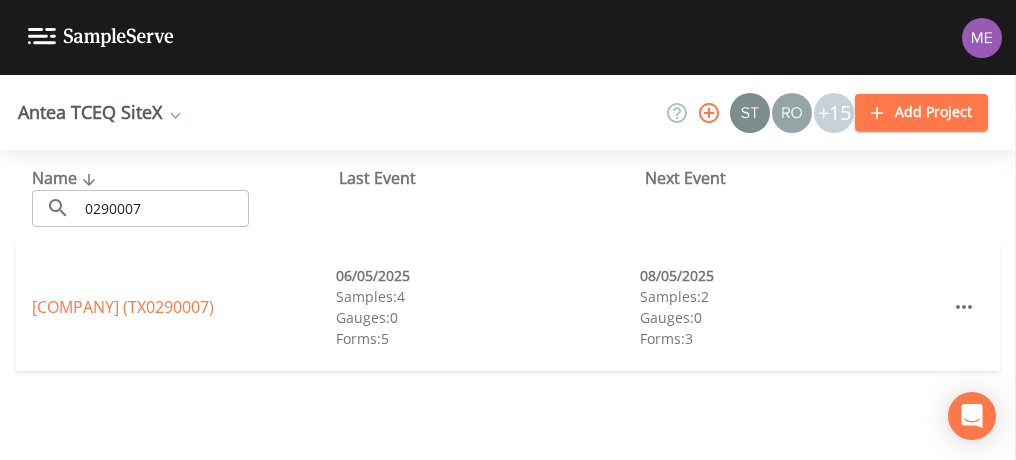 click on "[COMPANY] ([STATE][NUMBER])" at bounding box center (184, 307) 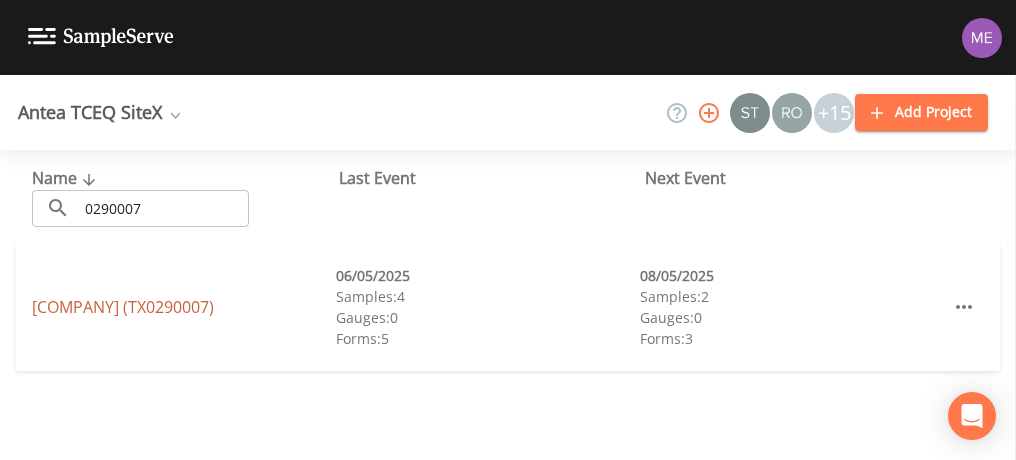 click on "[COMPANY] ([STATE][NUMBER])" at bounding box center [123, 307] 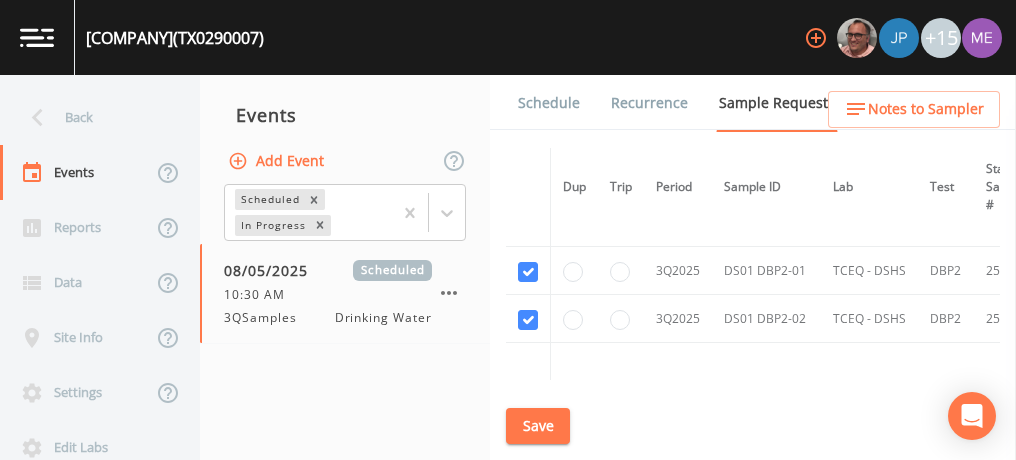 scroll, scrollTop: 1533, scrollLeft: 0, axis: vertical 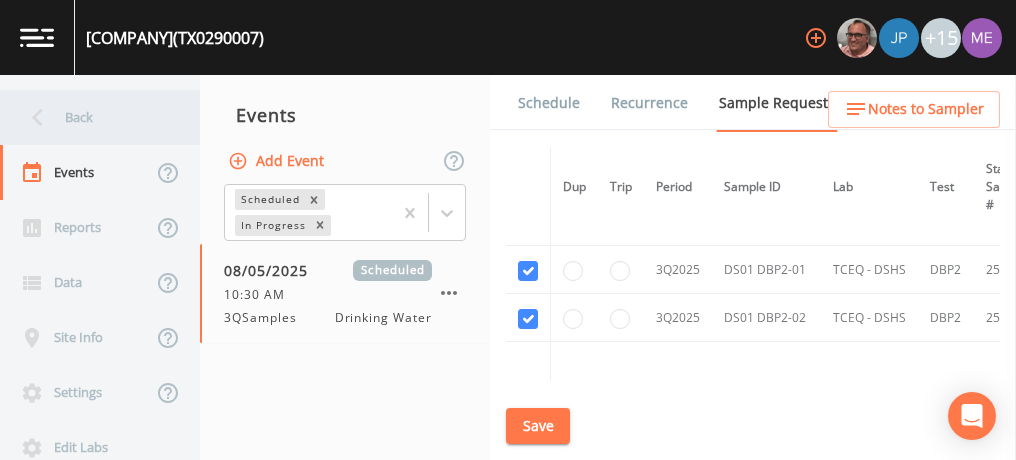 click on "Back" at bounding box center (90, 117) 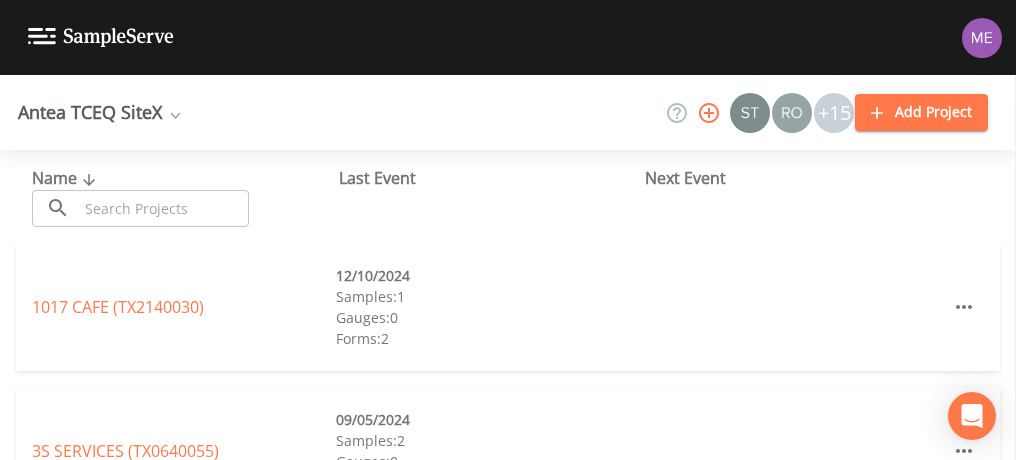 click at bounding box center [163, 208] 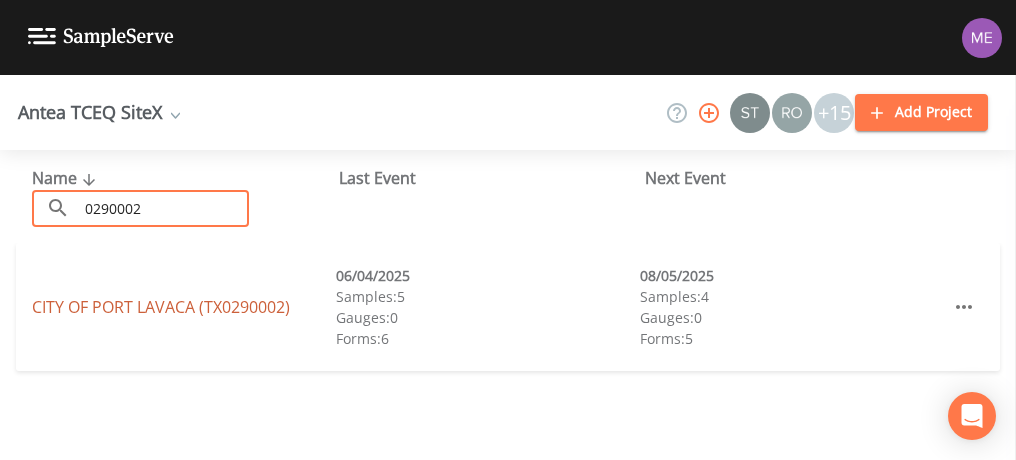 type on "0290002" 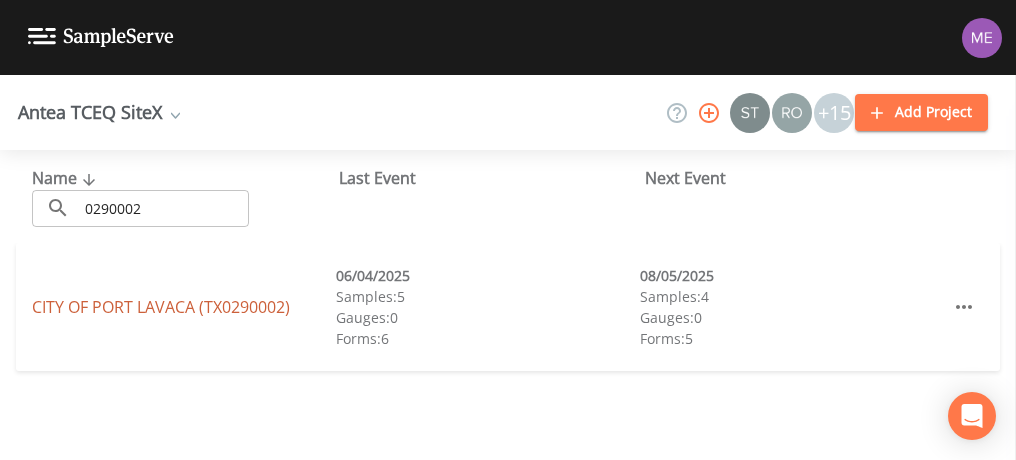 click on "CITY OF [CITY] ([STATE][NUMBER])" at bounding box center (161, 307) 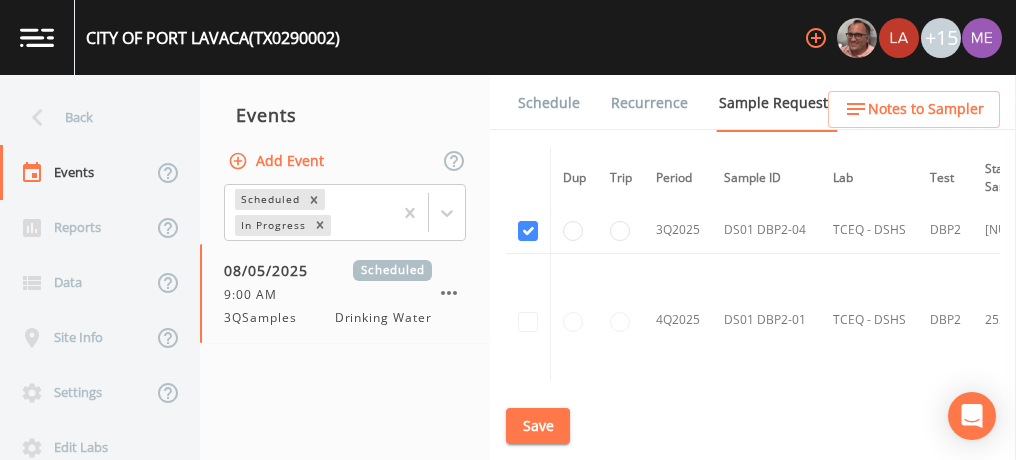 scroll, scrollTop: 2678, scrollLeft: 0, axis: vertical 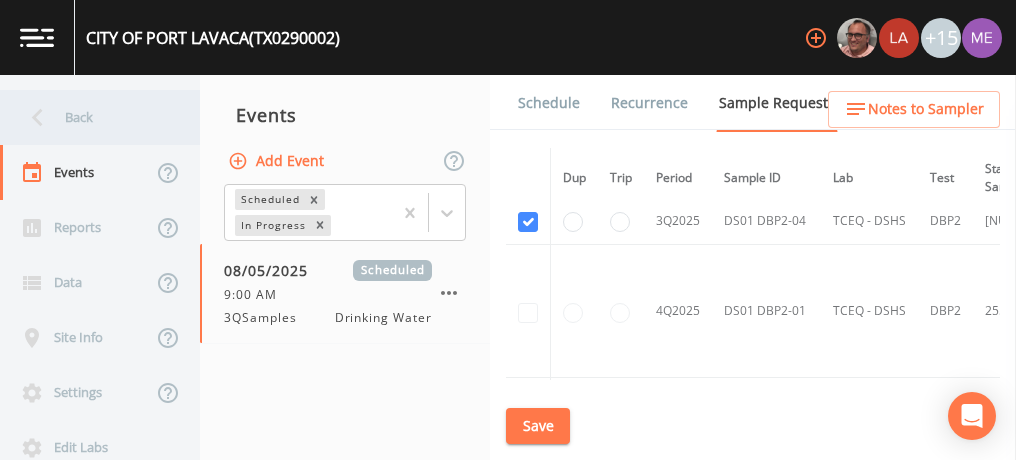 click on "Back" at bounding box center [90, 117] 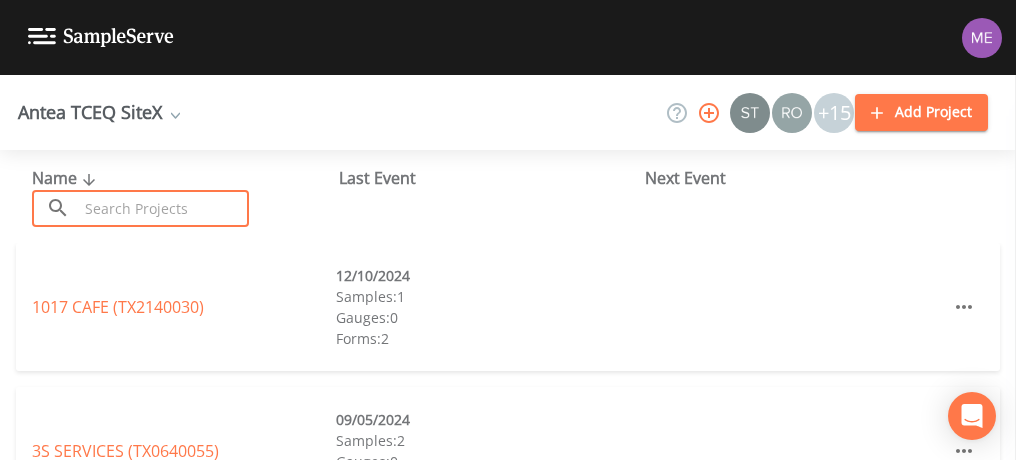 click at bounding box center [163, 208] 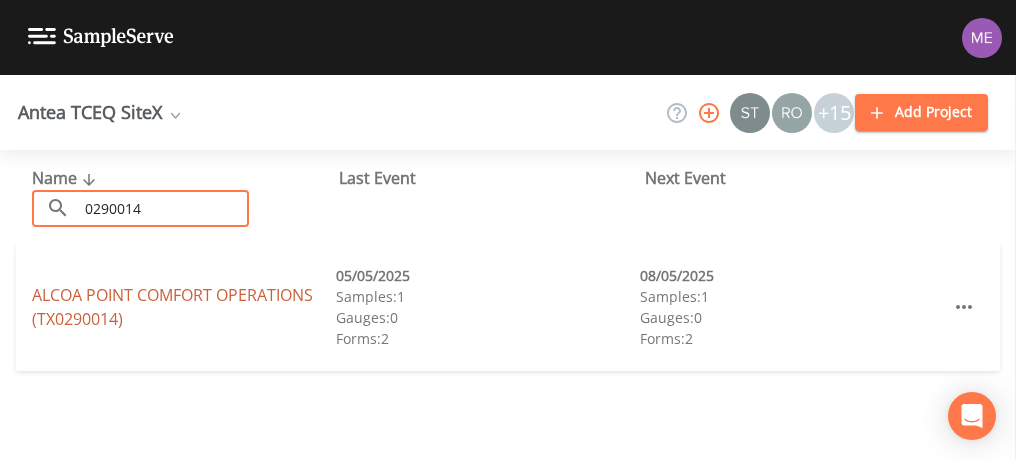 type on "0290014" 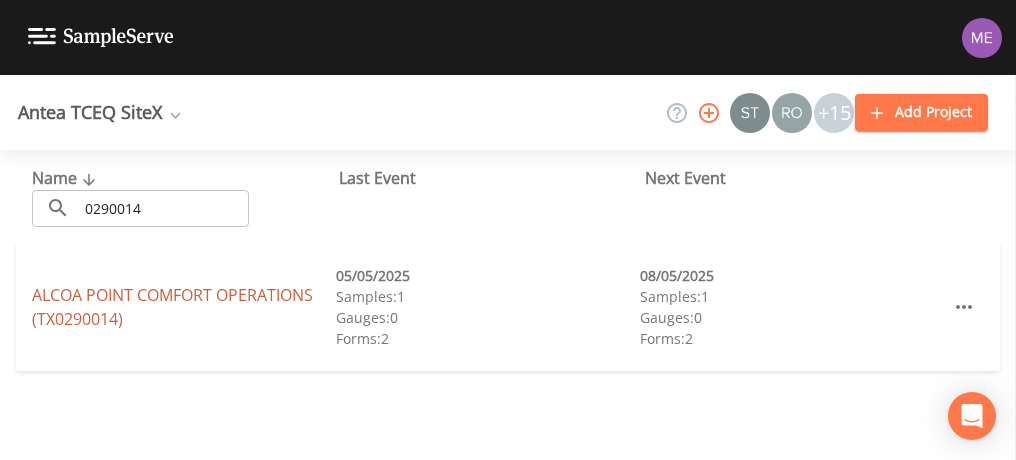 click on "ALCOA POINT COMFORT OPERATIONS   (TX0290014)" at bounding box center [172, 307] 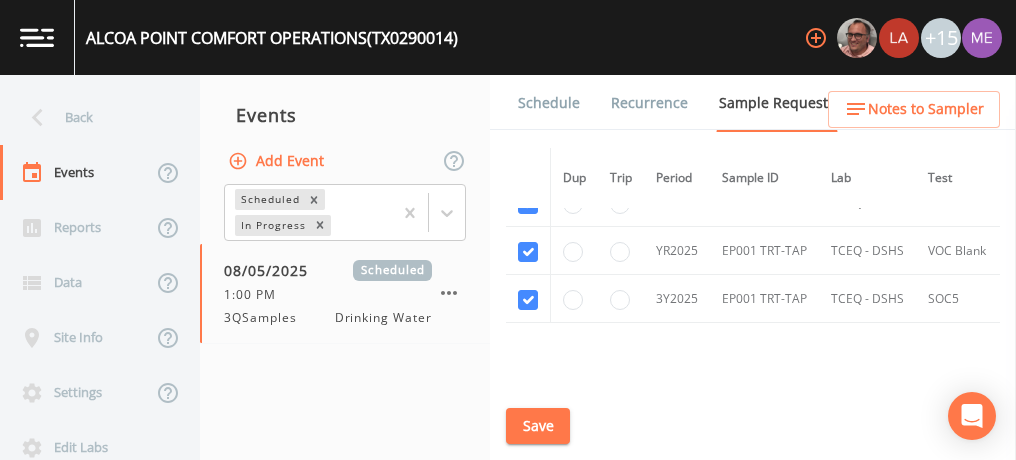 scroll, scrollTop: 1112, scrollLeft: 0, axis: vertical 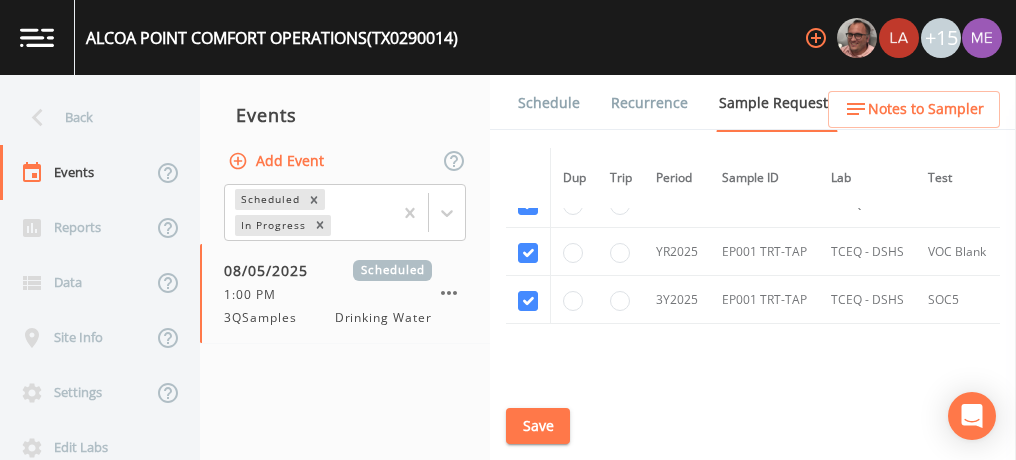 click on "Schedule" at bounding box center [549, 103] 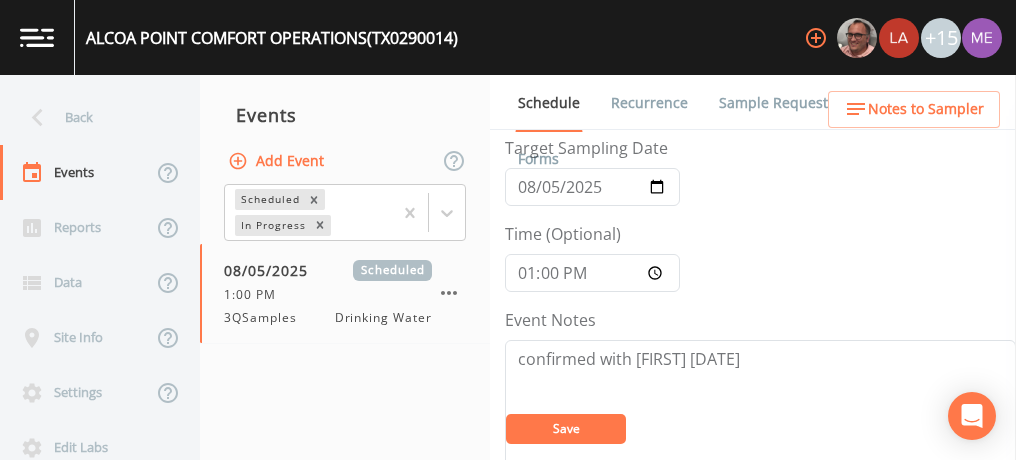 scroll, scrollTop: 20, scrollLeft: 0, axis: vertical 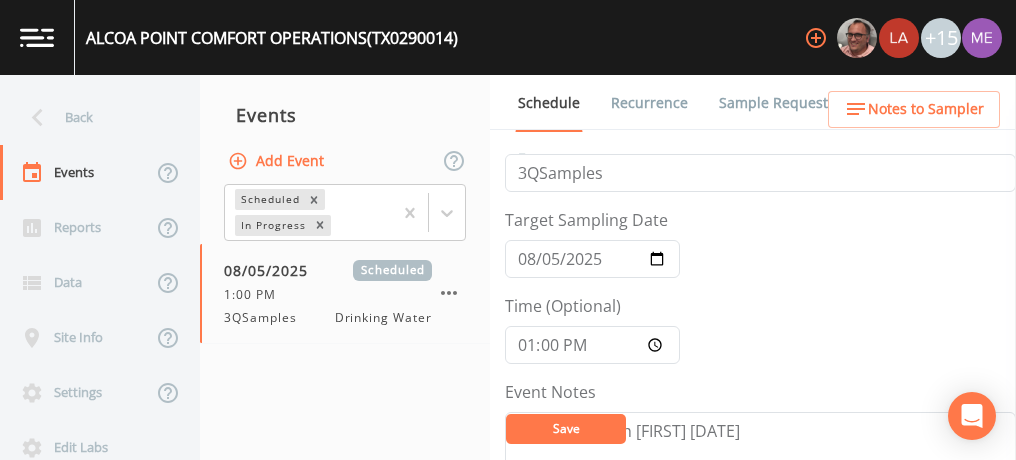 click on "Sample Requests" at bounding box center [777, 103] 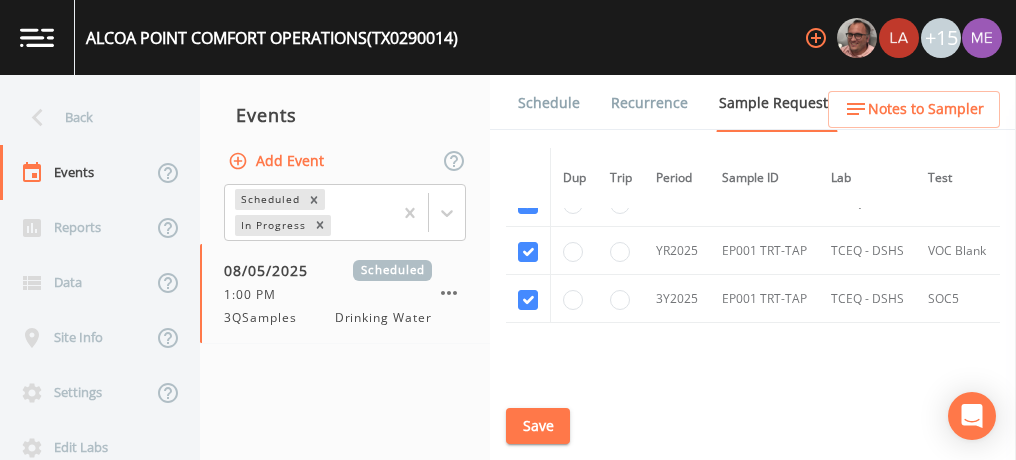 scroll, scrollTop: 1114, scrollLeft: 0, axis: vertical 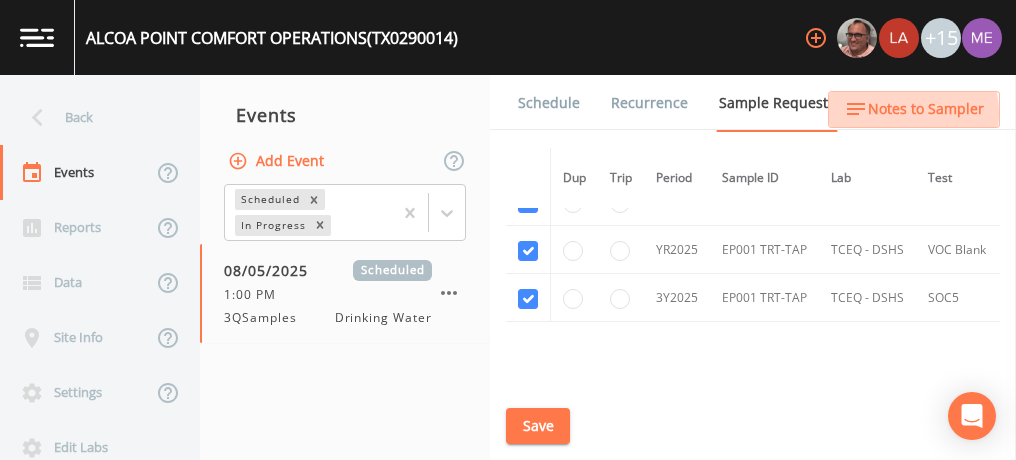 click on "Notes to Sampler" at bounding box center [926, 109] 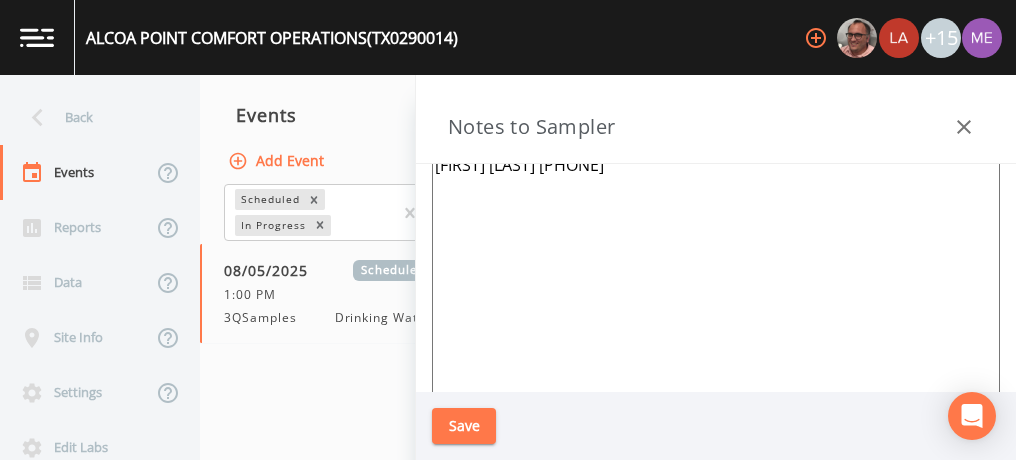 scroll, scrollTop: 0, scrollLeft: 0, axis: both 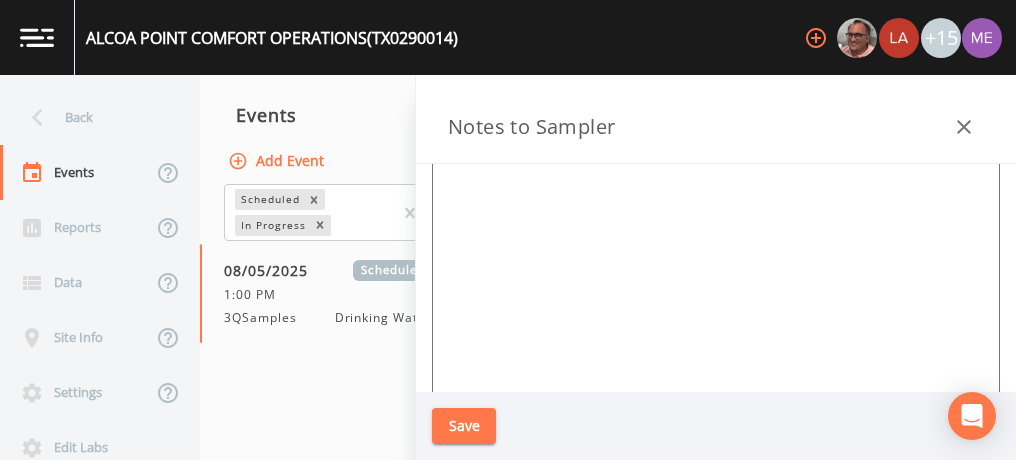 click 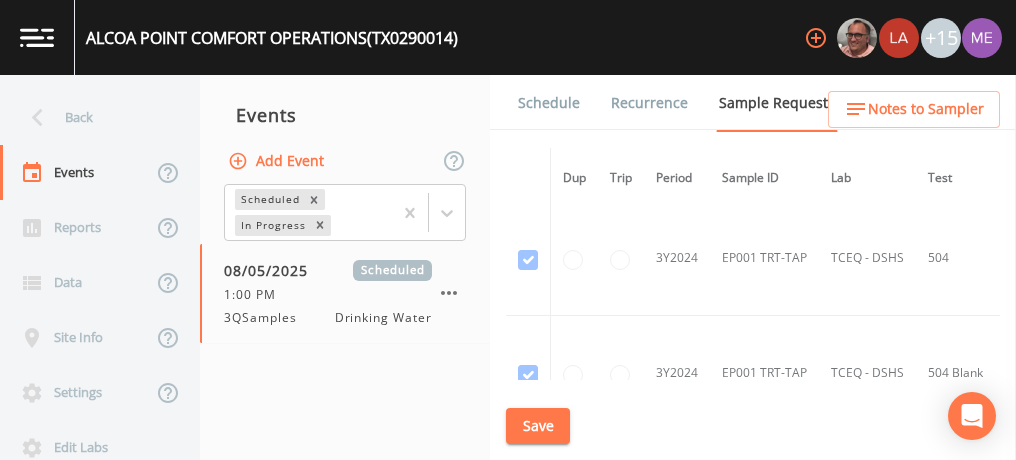 scroll, scrollTop: 0, scrollLeft: 0, axis: both 